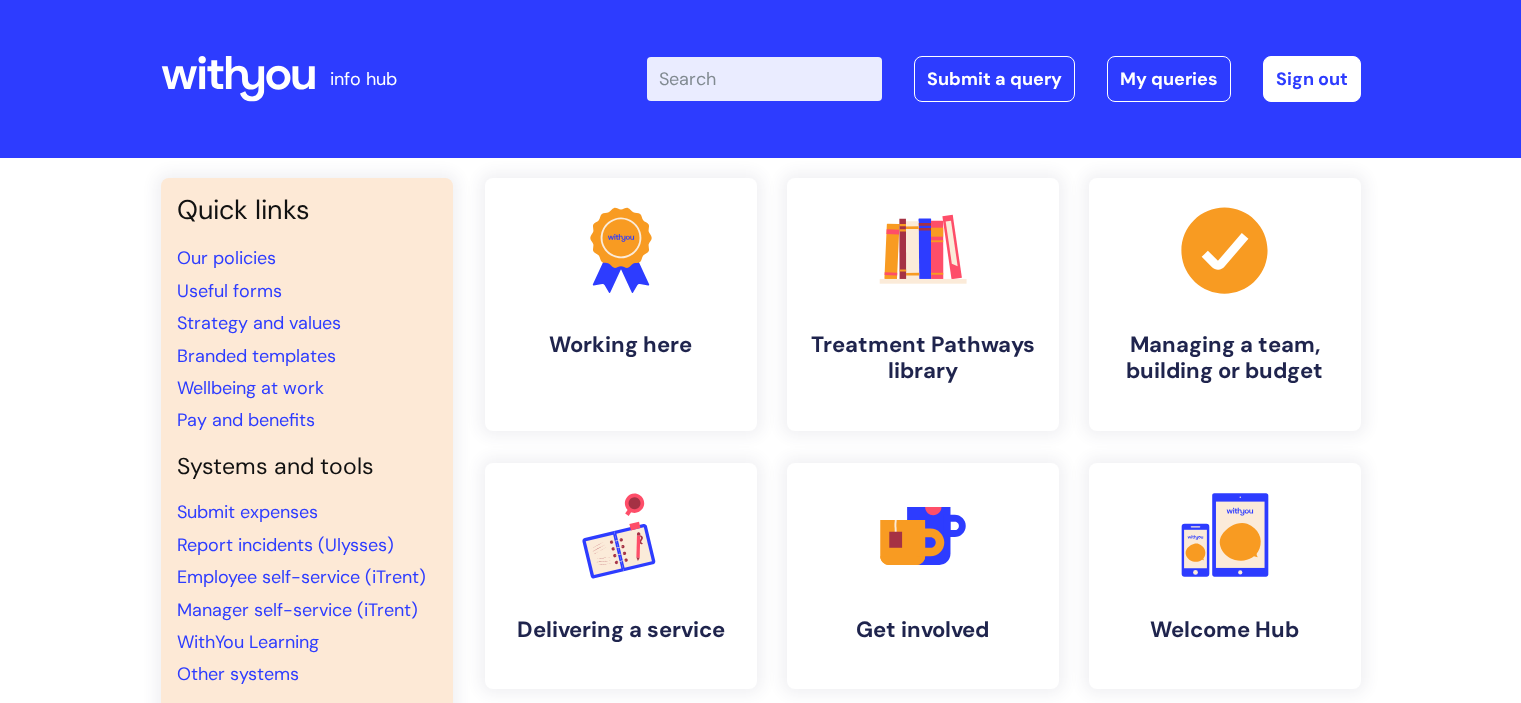 scroll, scrollTop: 0, scrollLeft: 0, axis: both 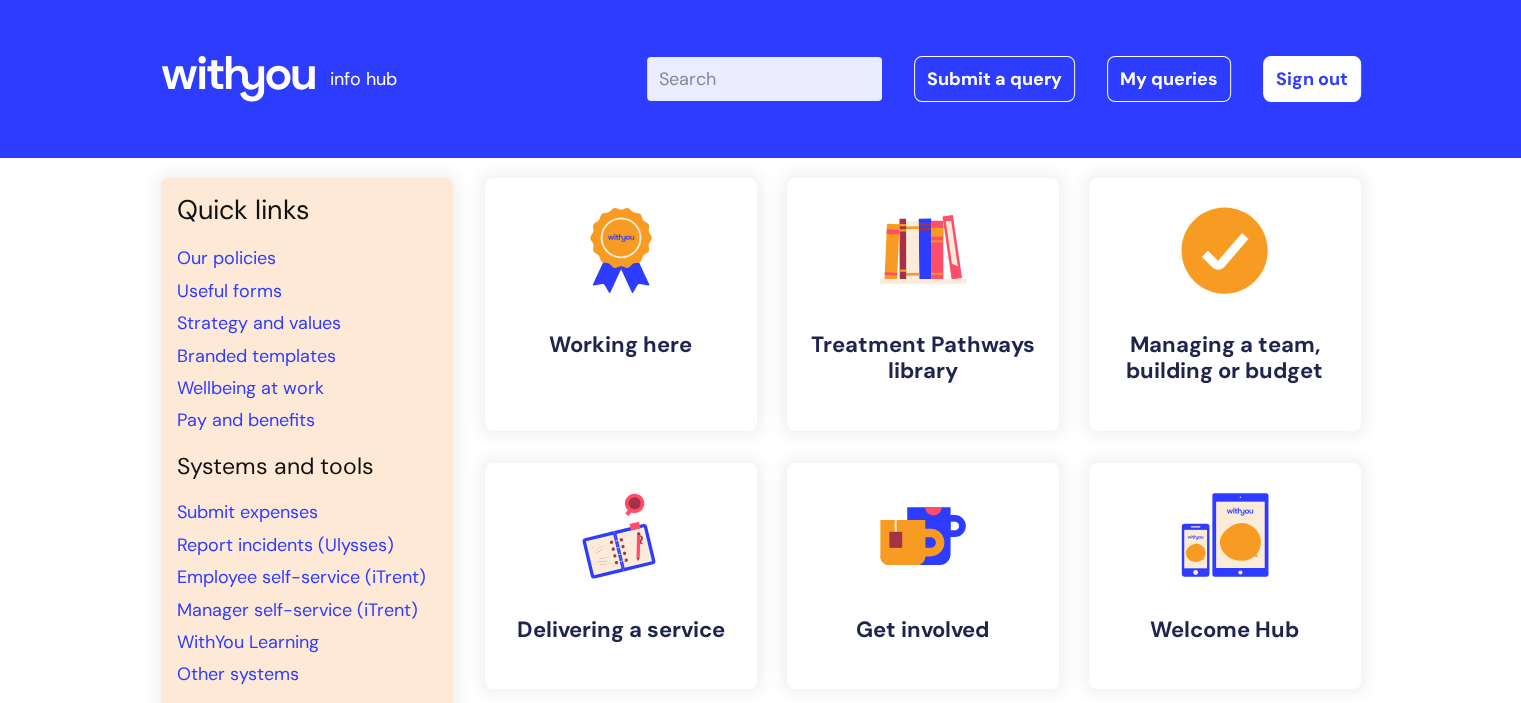 click on "Enter your search term here..." at bounding box center [764, 79] 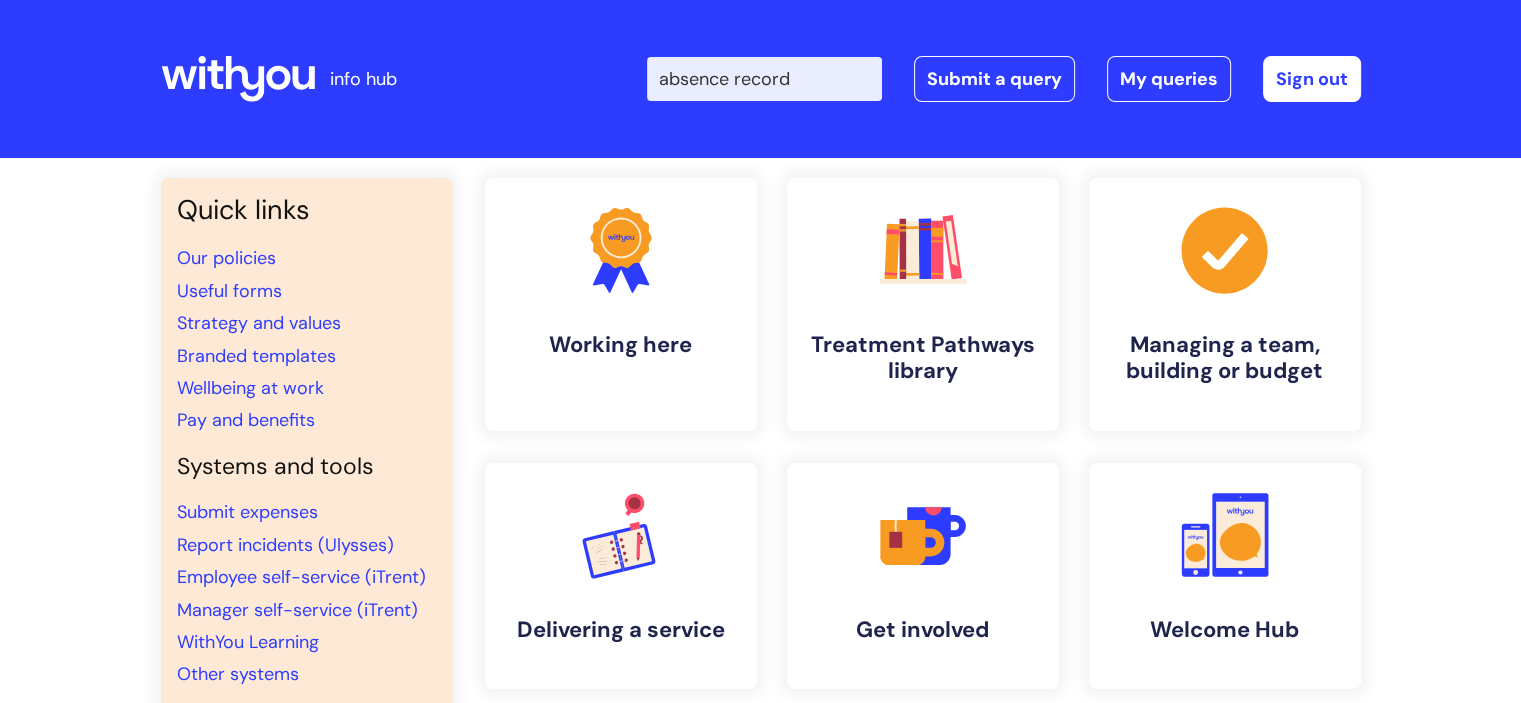 type on "absence record" 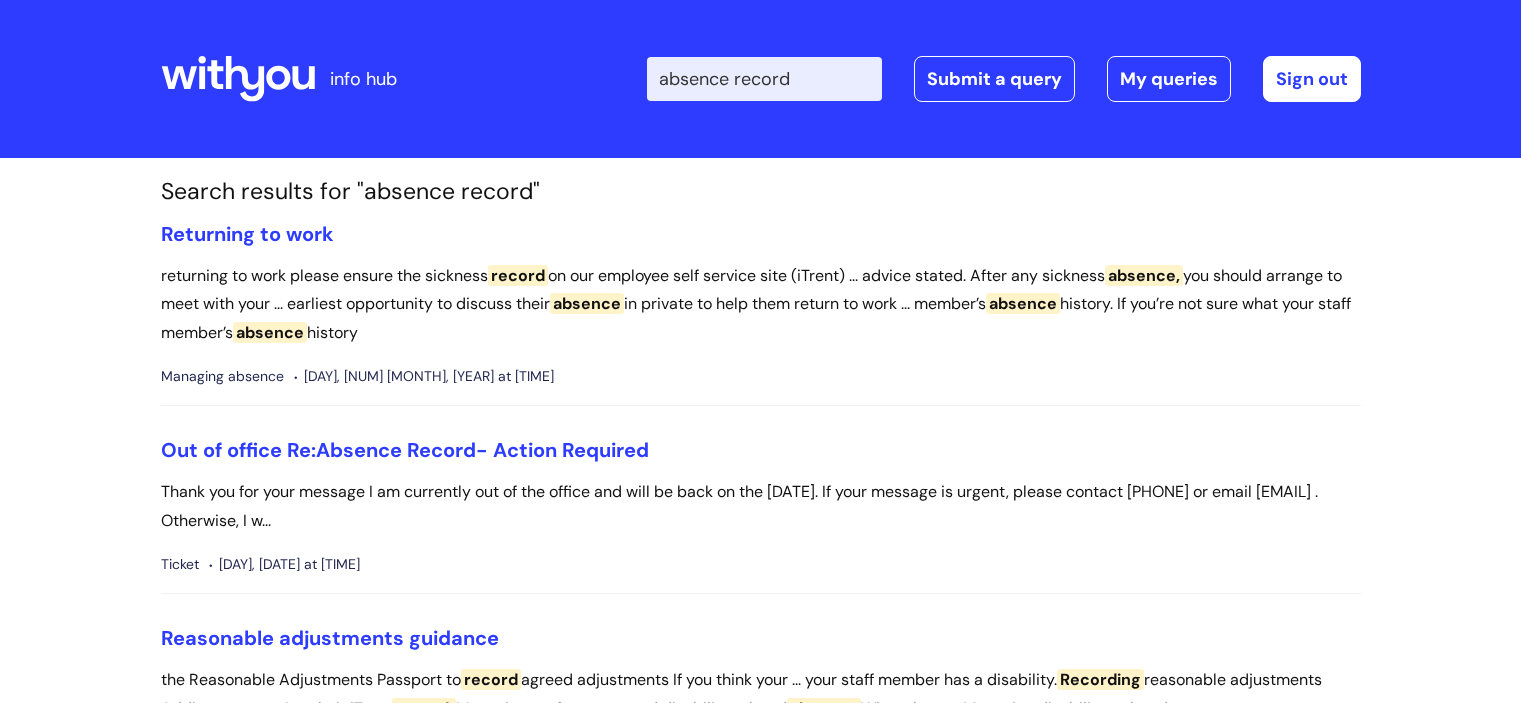 scroll, scrollTop: 0, scrollLeft: 0, axis: both 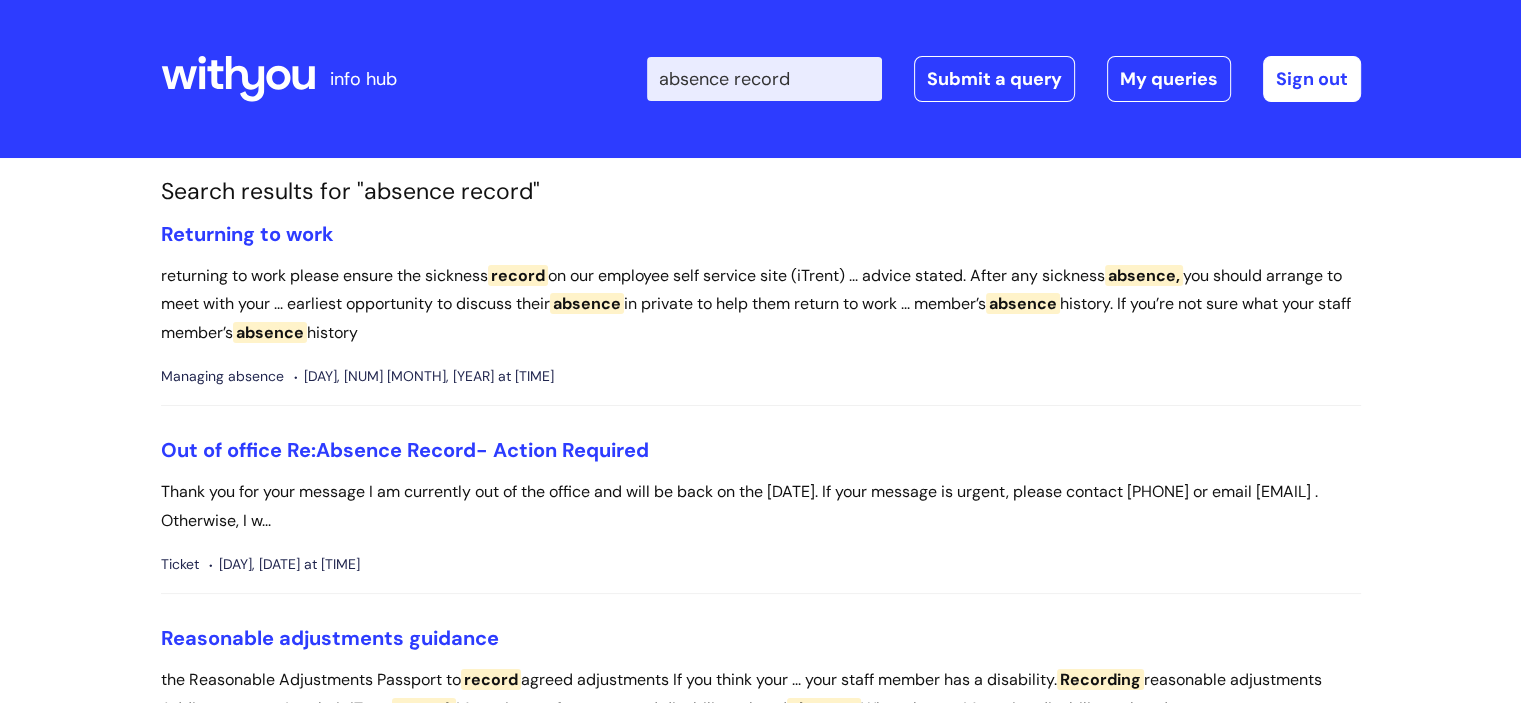 click on "Out of office Re:  Absence   Record  - Action Required
Thank you for your message
I am currently out of the office and will be back on the 30th April.
If your message is urgent, please contact  01782 283 113 or email
luci.hanmer@wearewithyou.org.uk . Otherwise, I w...
Ticket
Tue, 29 Apr, 2025 at  8:41 AM" at bounding box center [761, 516] 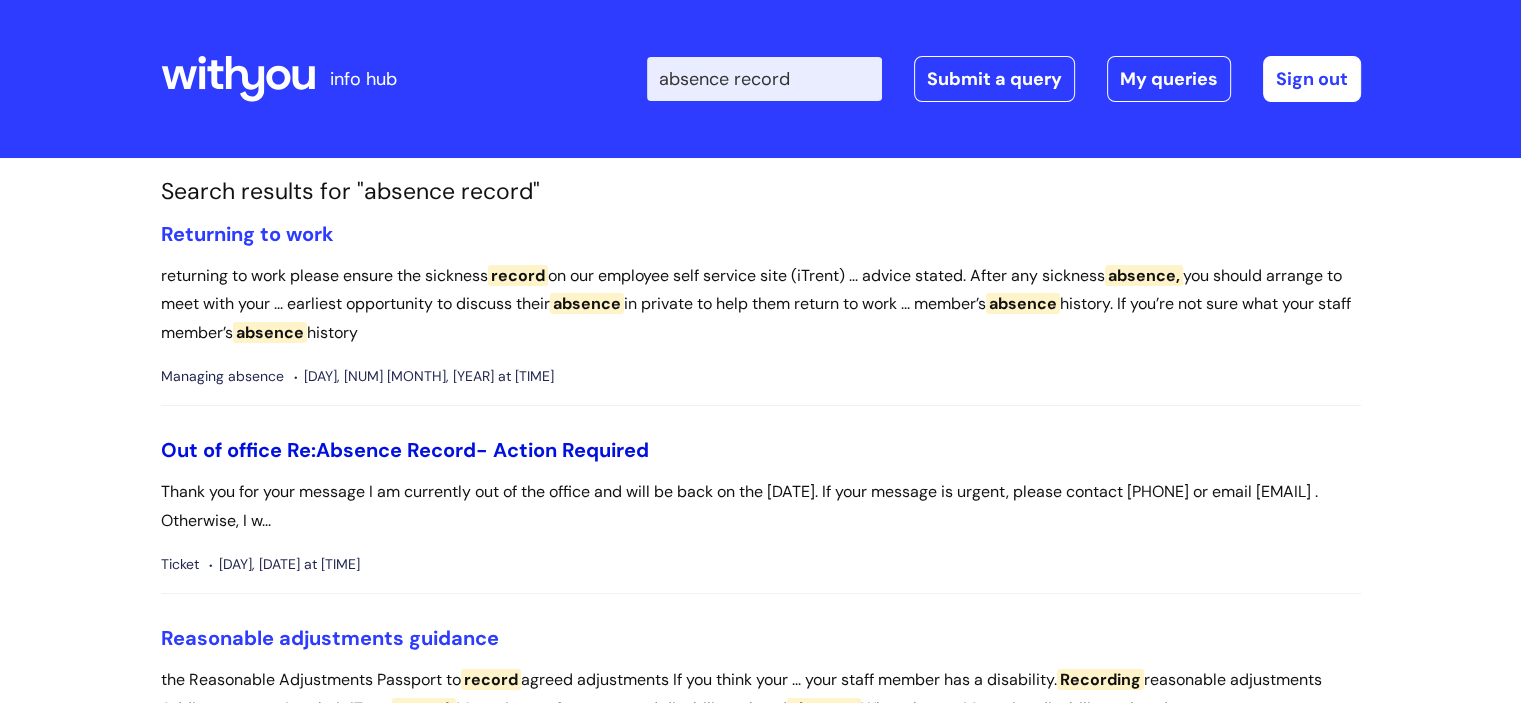 click on "Out of office Re:  Absence   Record  - Action Required" at bounding box center [405, 450] 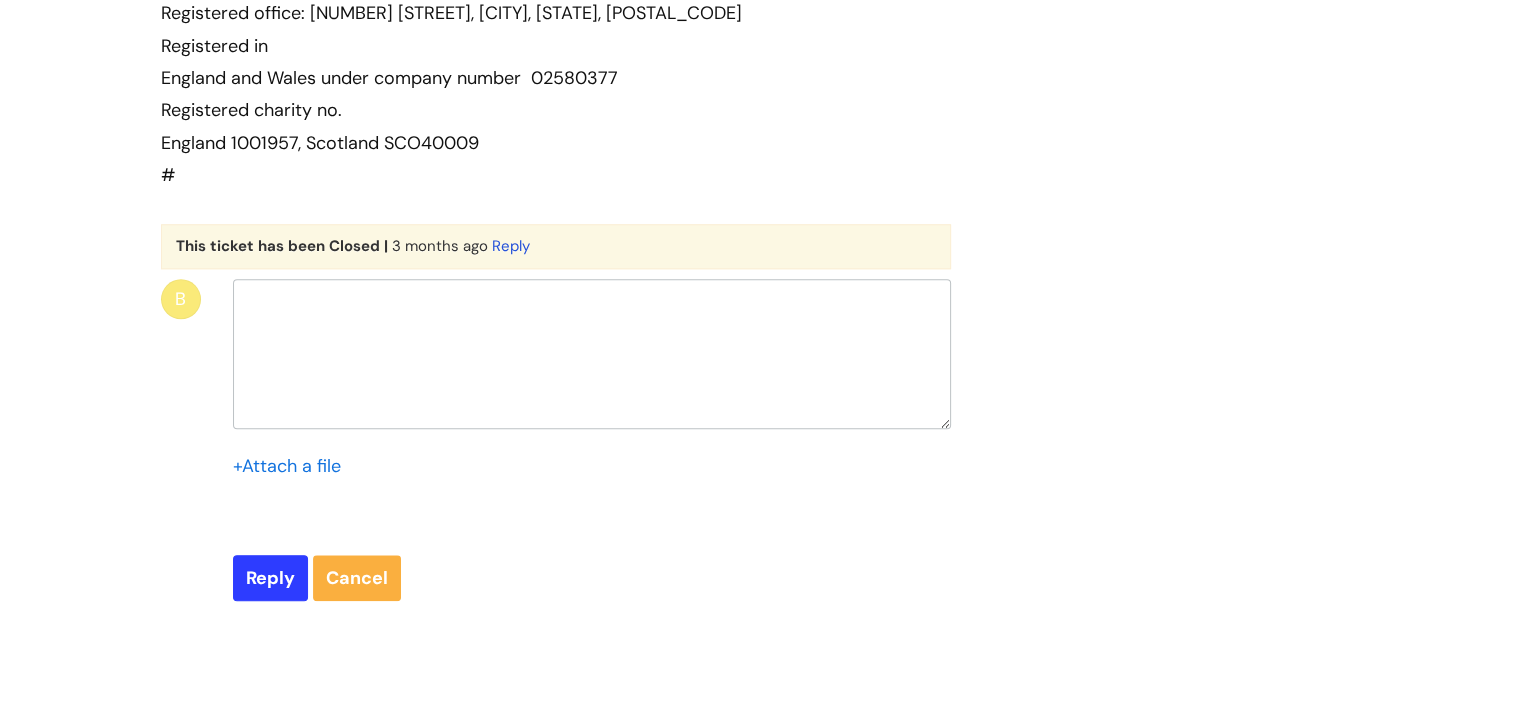 scroll, scrollTop: 2071, scrollLeft: 0, axis: vertical 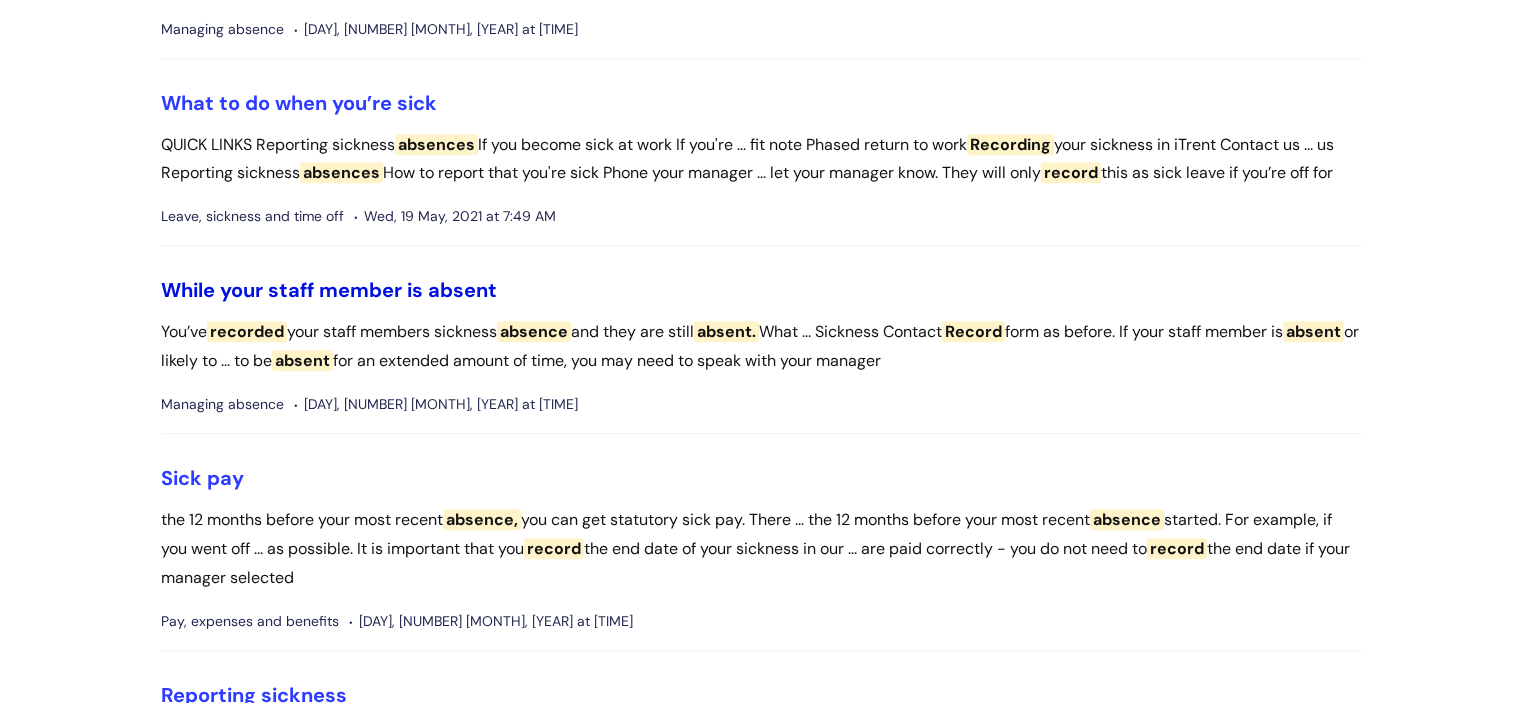 click on "While‌ ‌your‌ ‌staff‌ ‌member‌ ‌is‌ ‌ absent ‌" at bounding box center (329, 290) 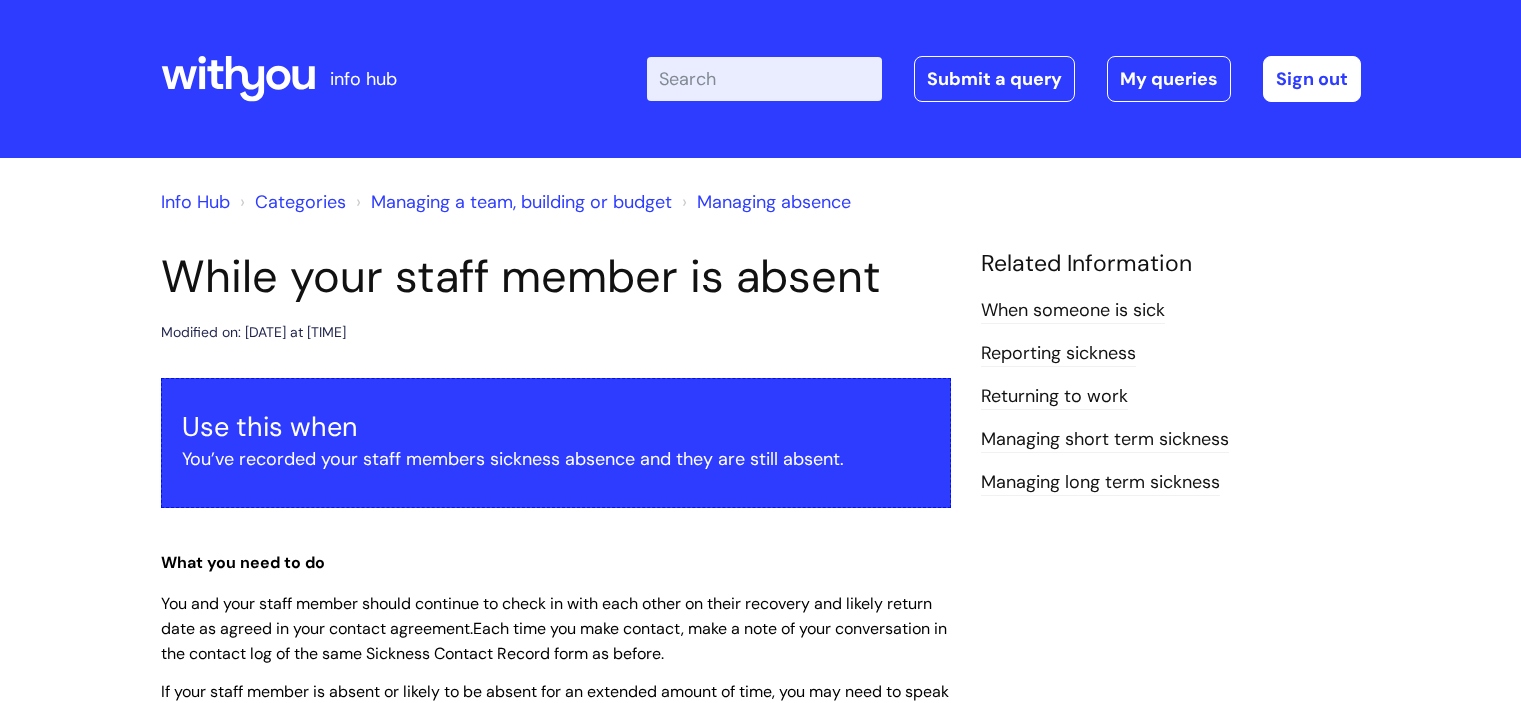 scroll, scrollTop: 0, scrollLeft: 0, axis: both 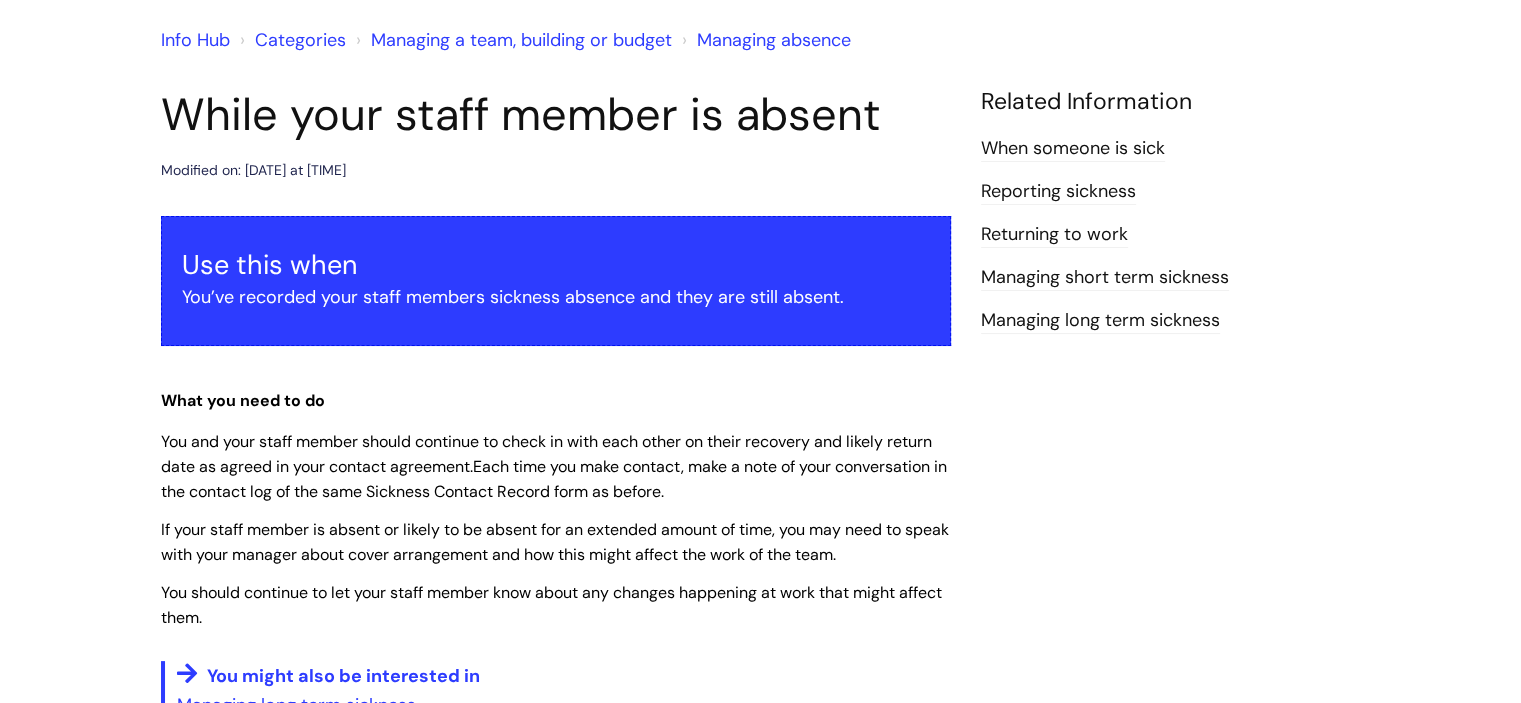 click on "Managing a team, building or budget" at bounding box center (521, 40) 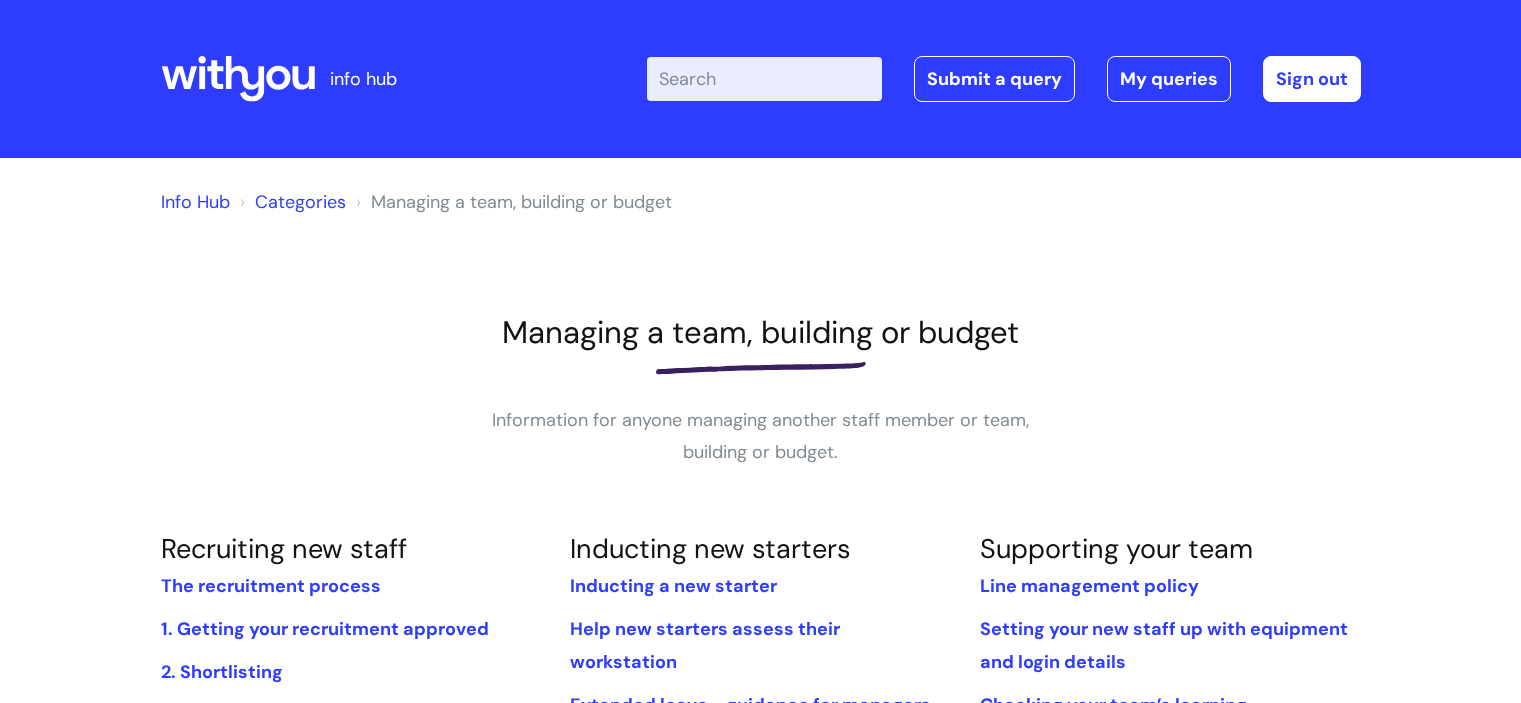 scroll, scrollTop: 0, scrollLeft: 0, axis: both 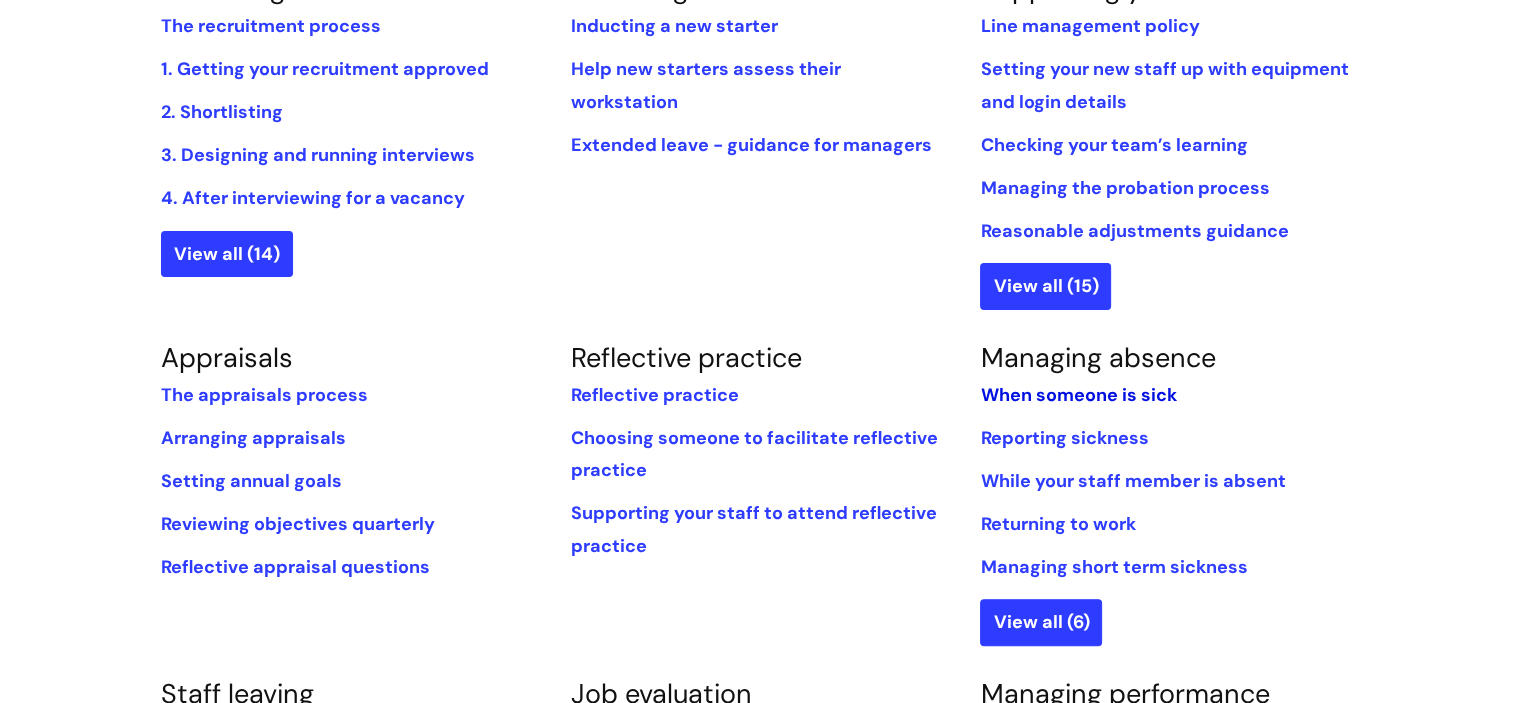 click on "When someone is sick" at bounding box center (1078, 395) 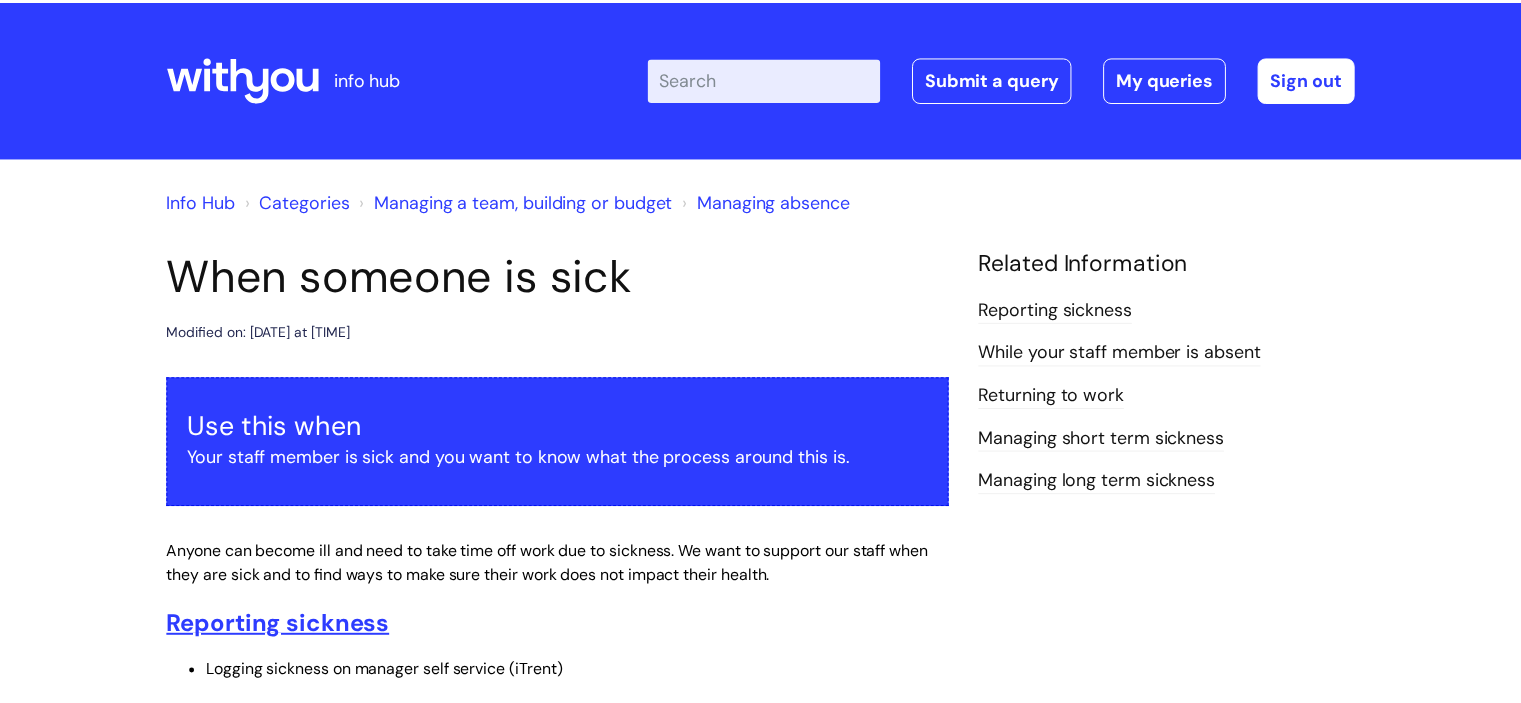 scroll, scrollTop: 0, scrollLeft: 0, axis: both 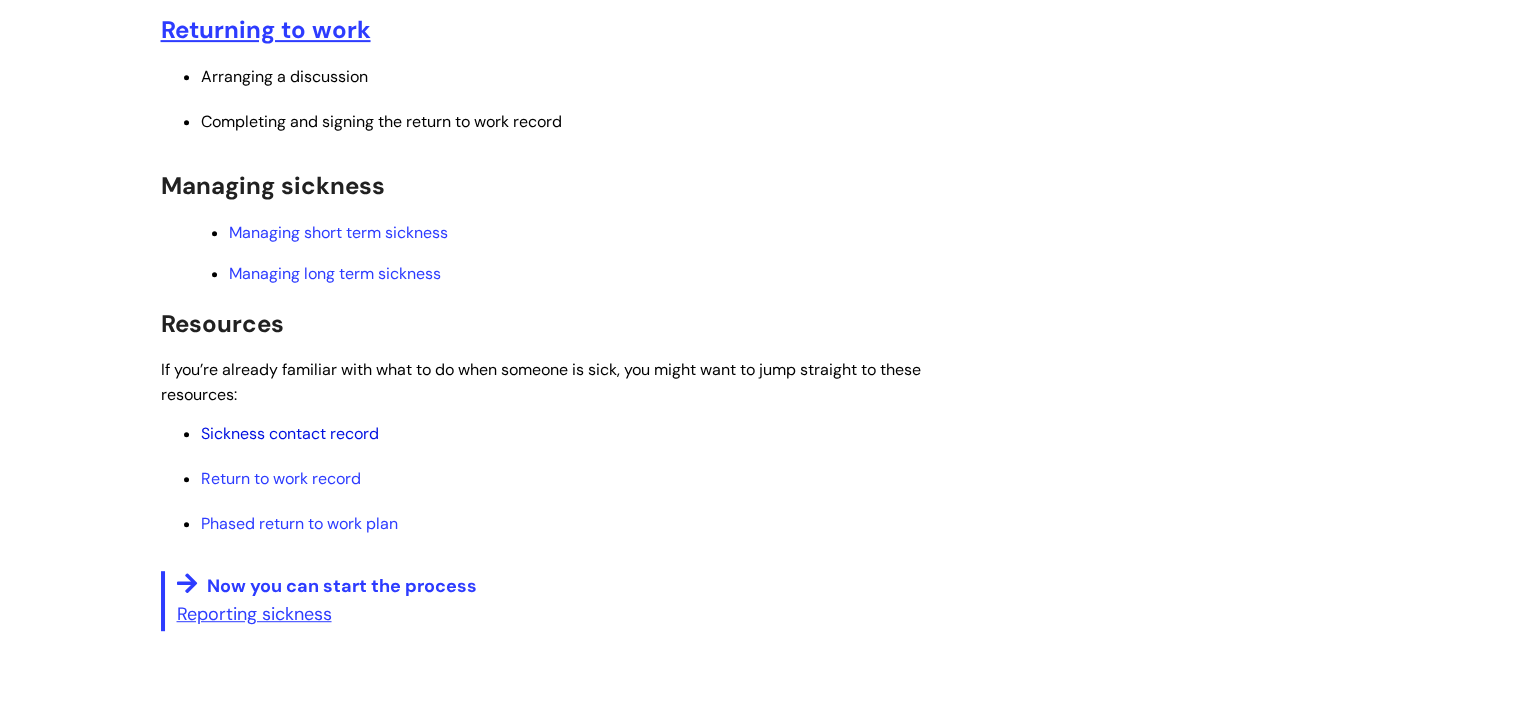 click on "Sickness contact record" at bounding box center (290, 433) 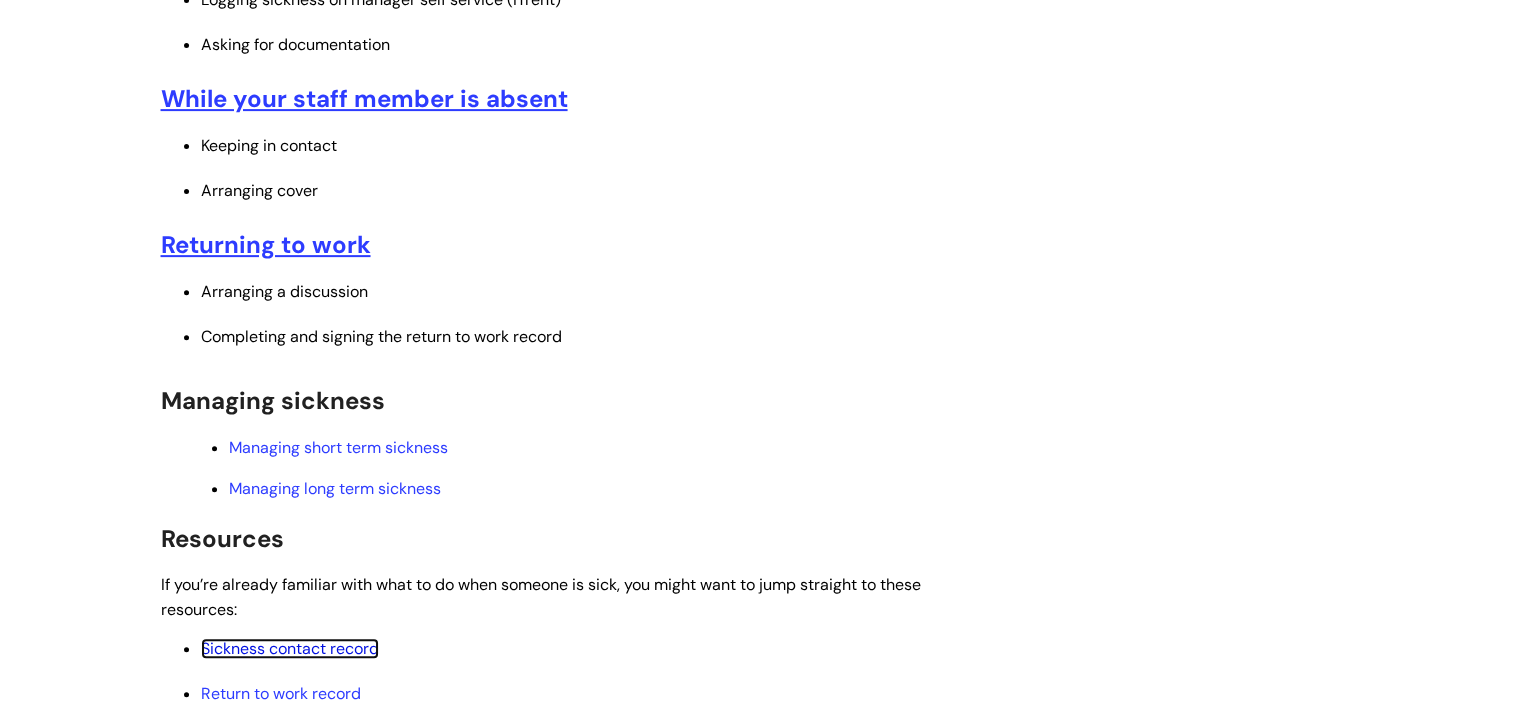 scroll, scrollTop: 503, scrollLeft: 0, axis: vertical 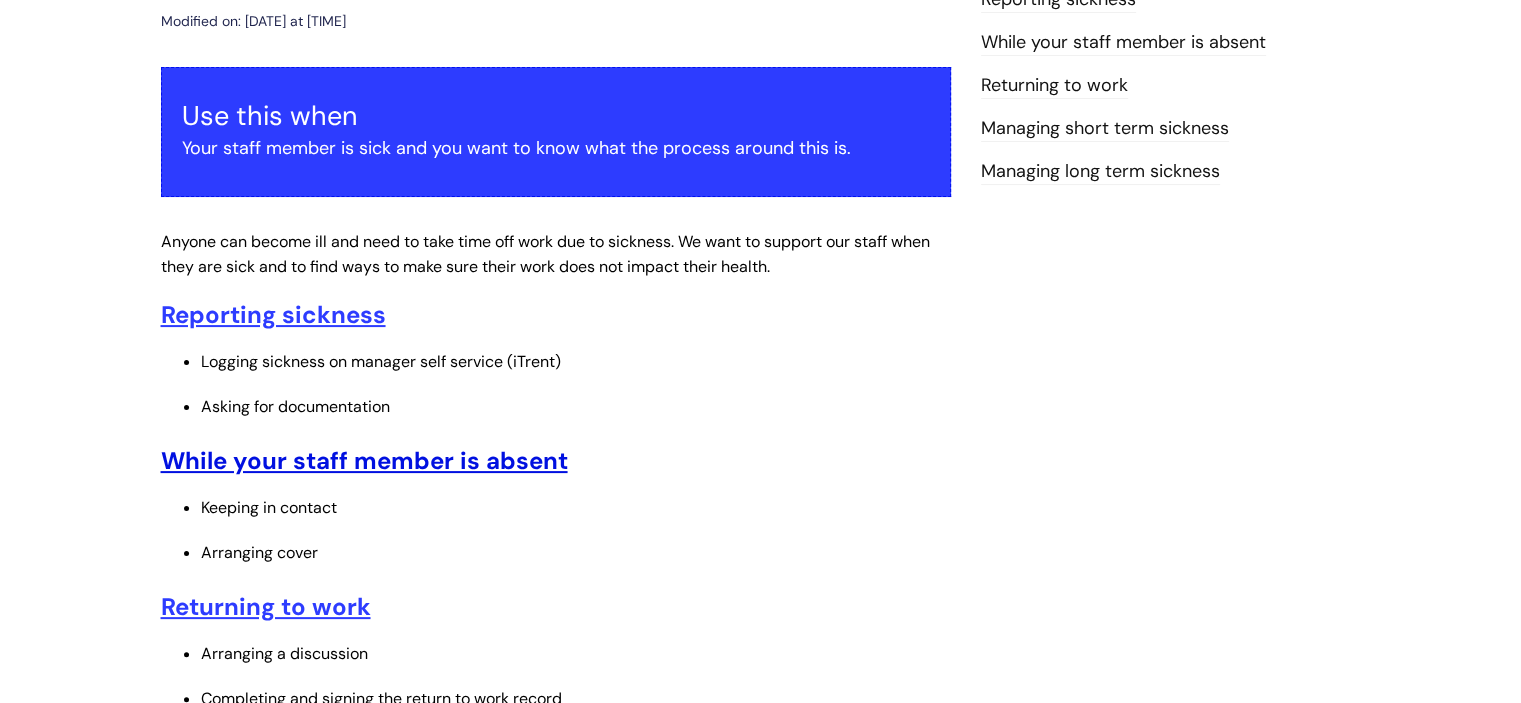 click on "While your staff member is absent" at bounding box center [364, 460] 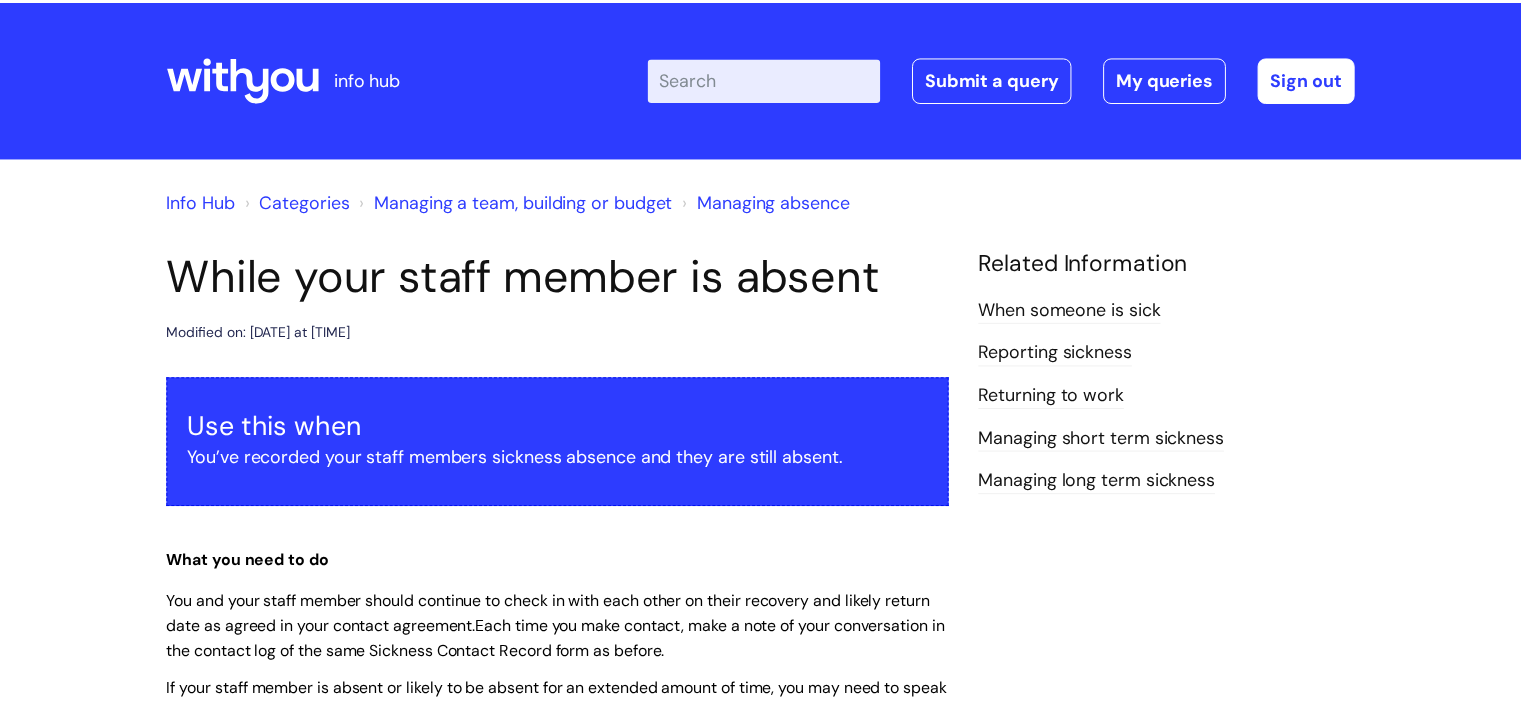 scroll, scrollTop: 0, scrollLeft: 0, axis: both 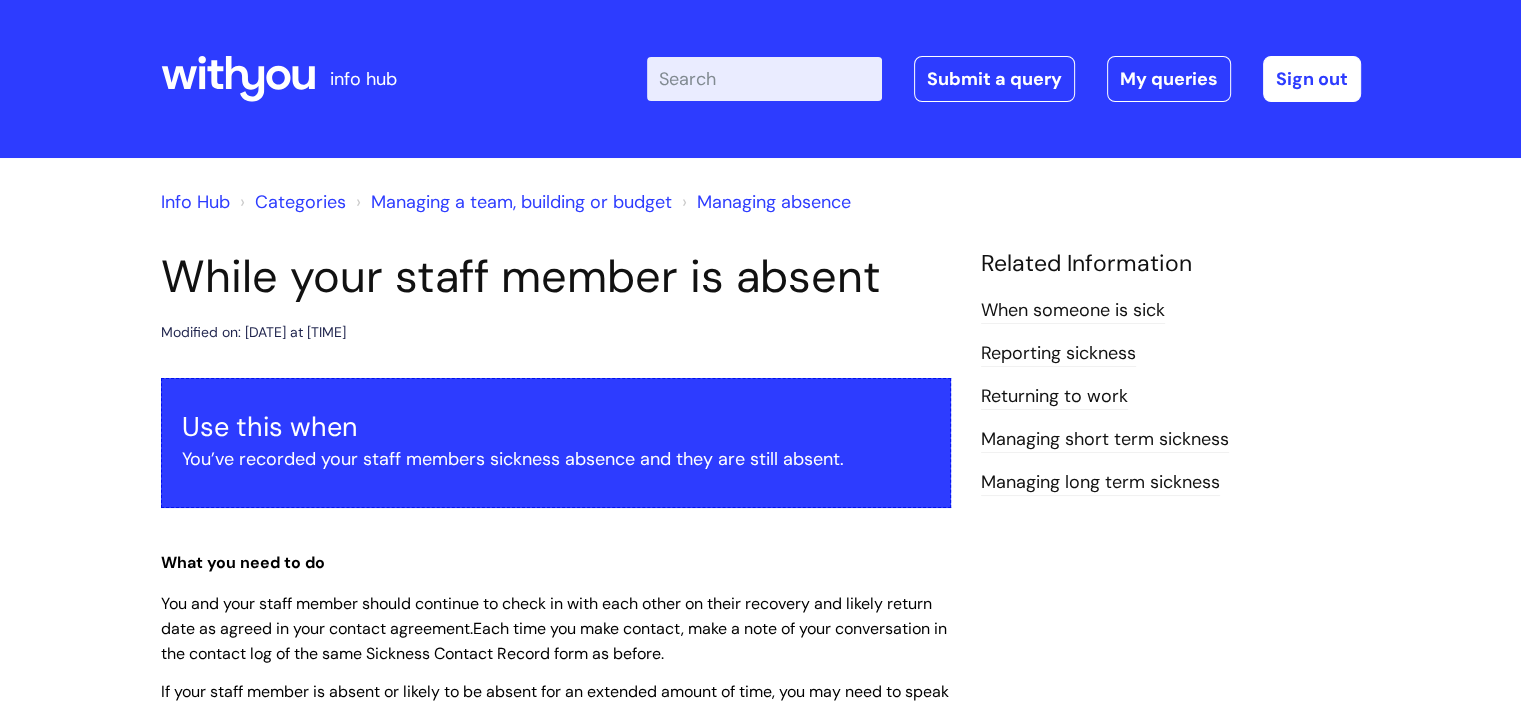 click on "Enter your search term here..." at bounding box center [764, 79] 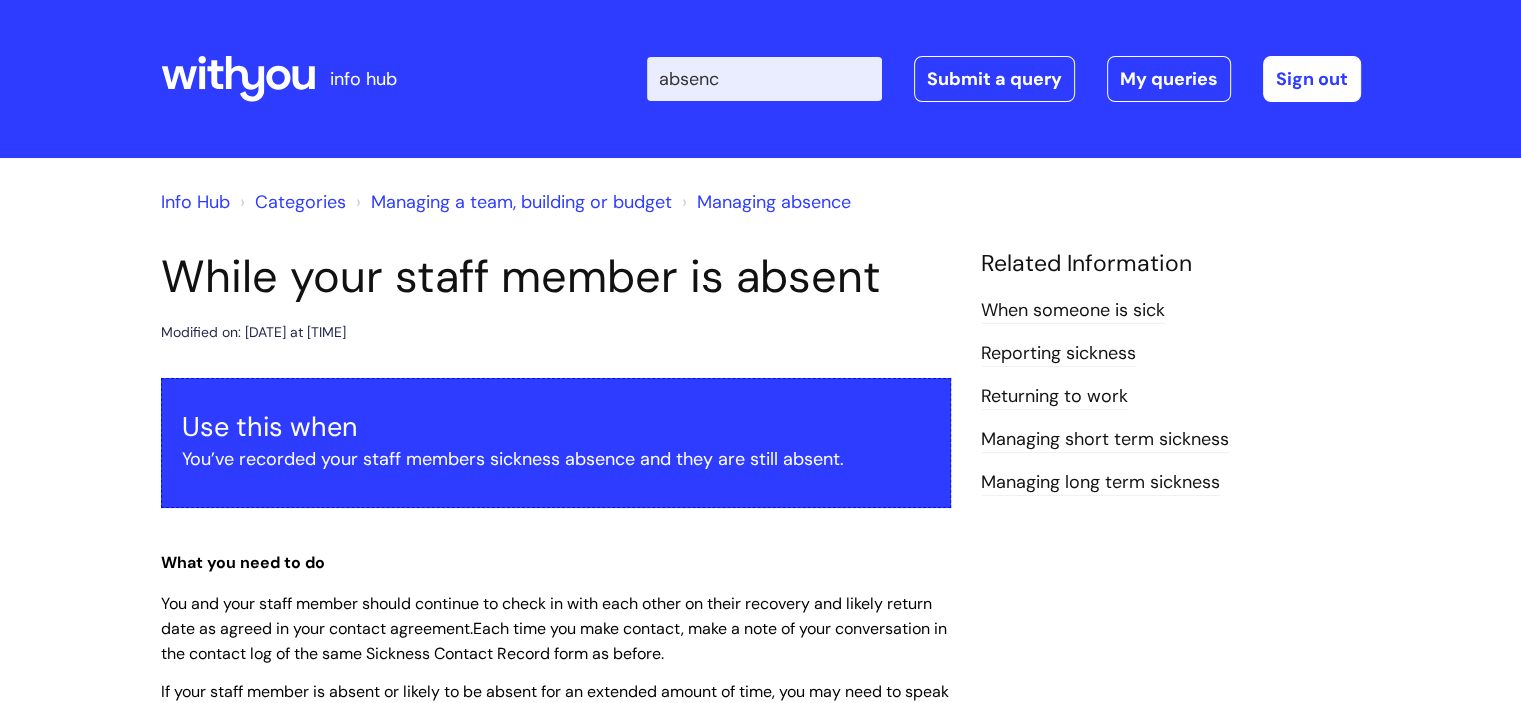type on "absence" 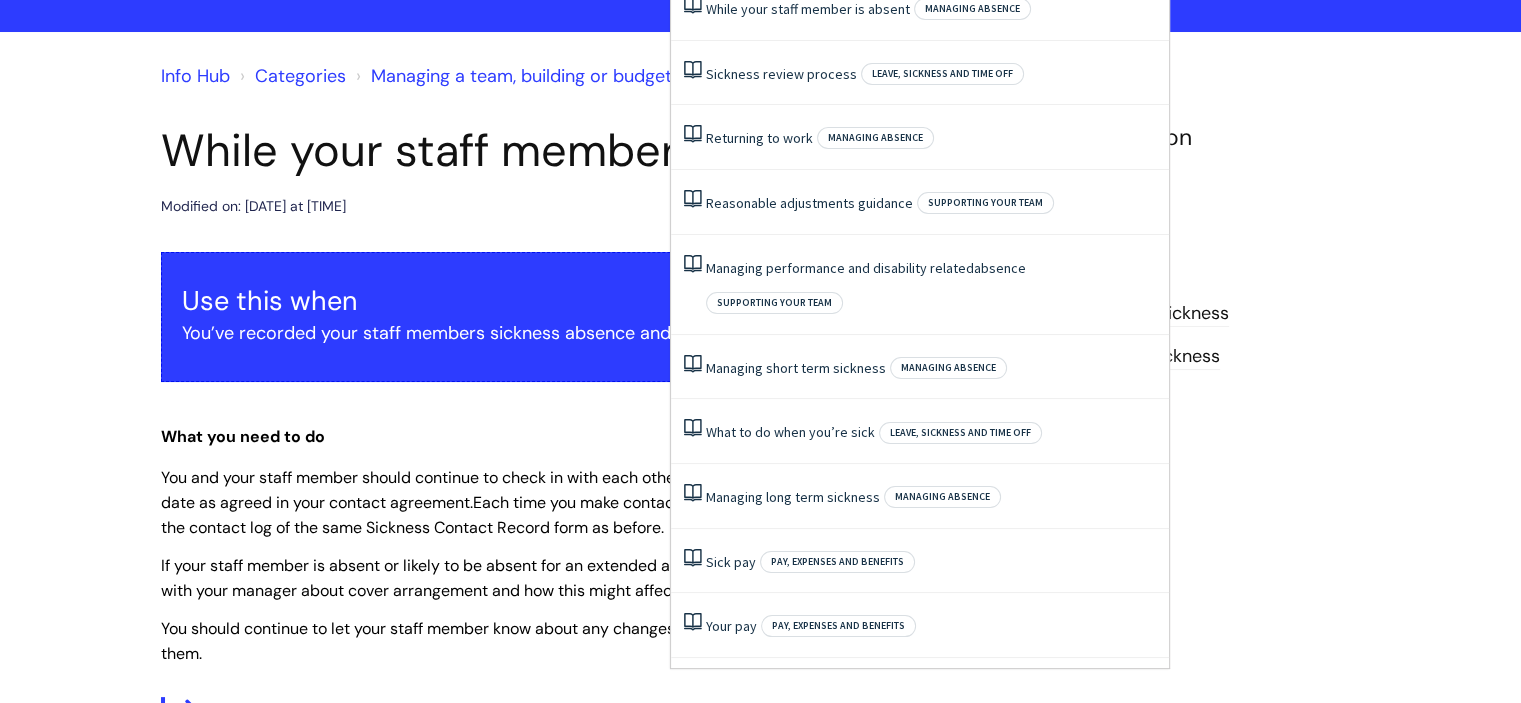 scroll, scrollTop: 0, scrollLeft: 0, axis: both 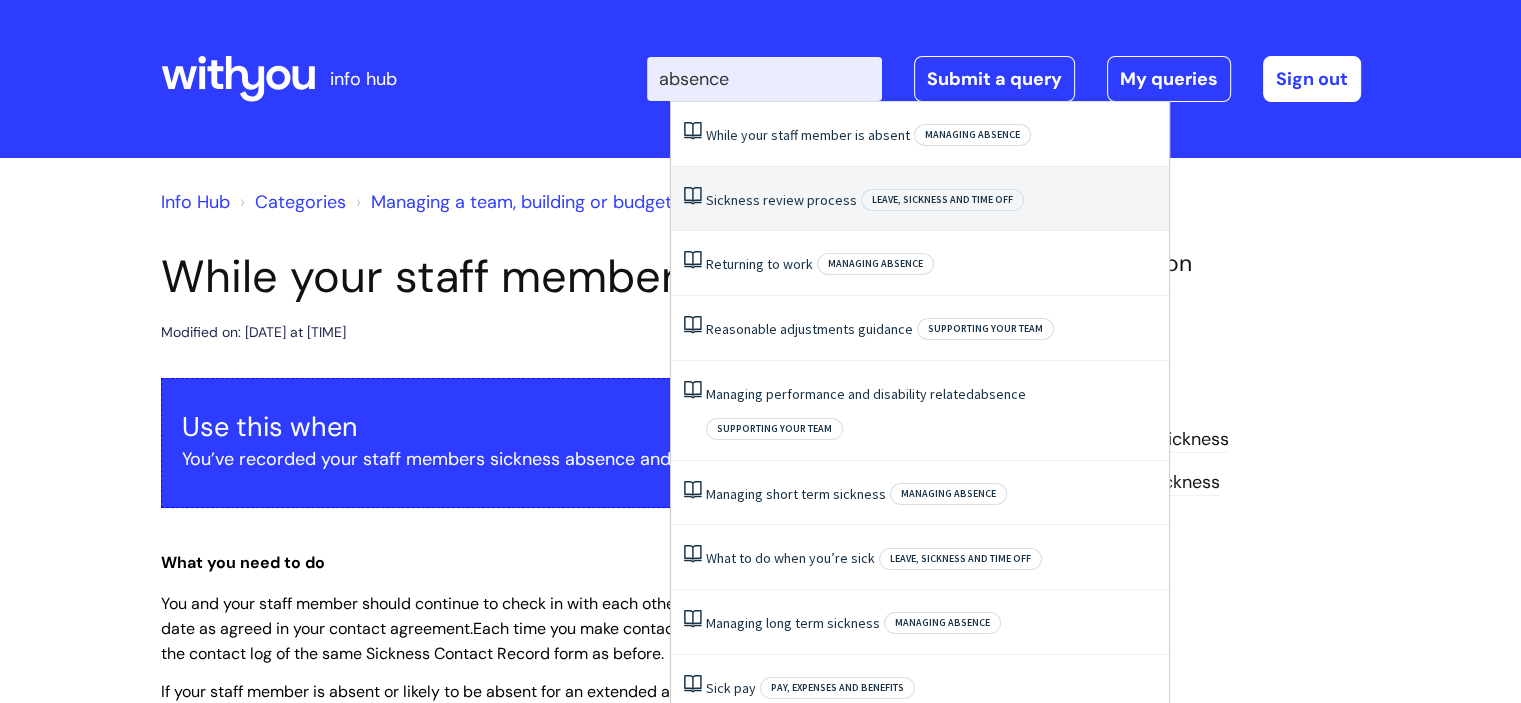 click on "Leave, sickness and time off" at bounding box center [942, 200] 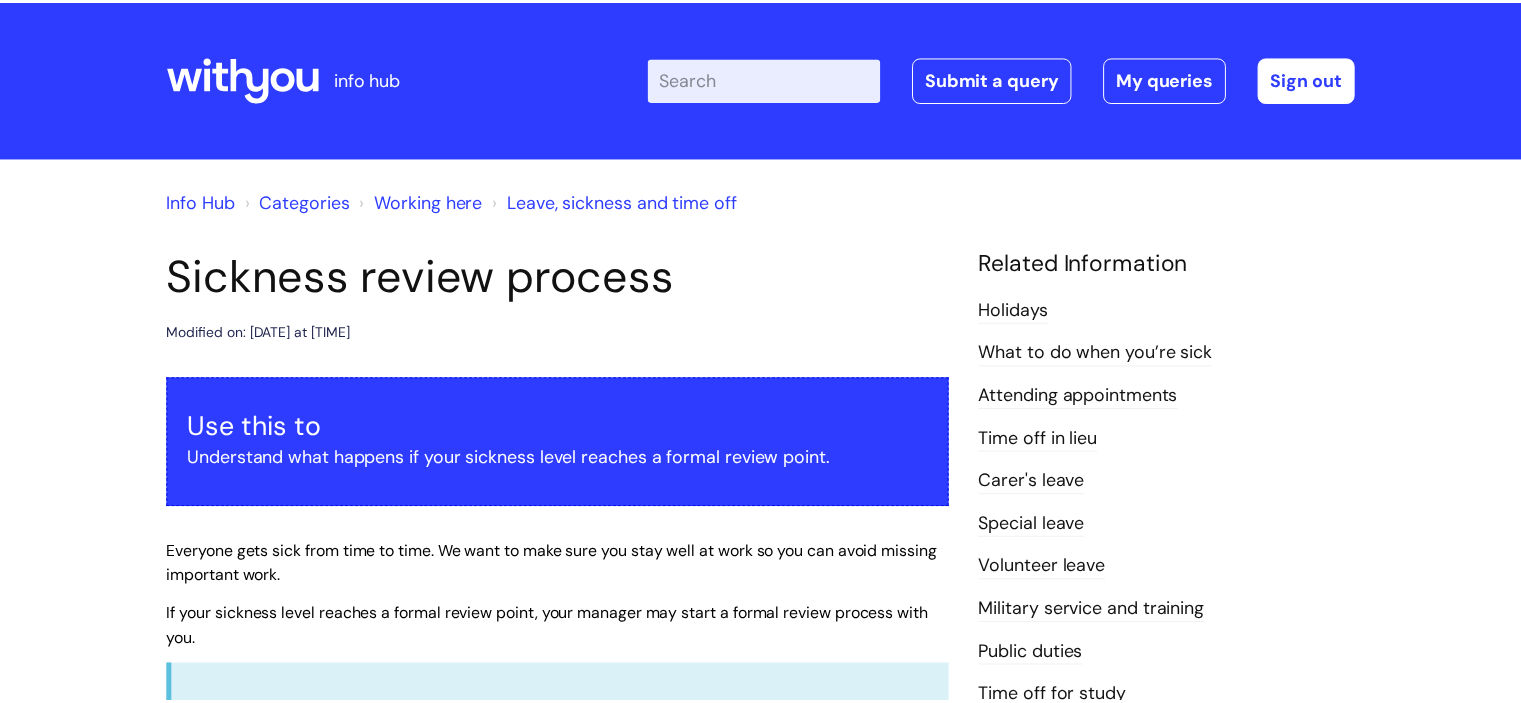 scroll, scrollTop: 0, scrollLeft: 0, axis: both 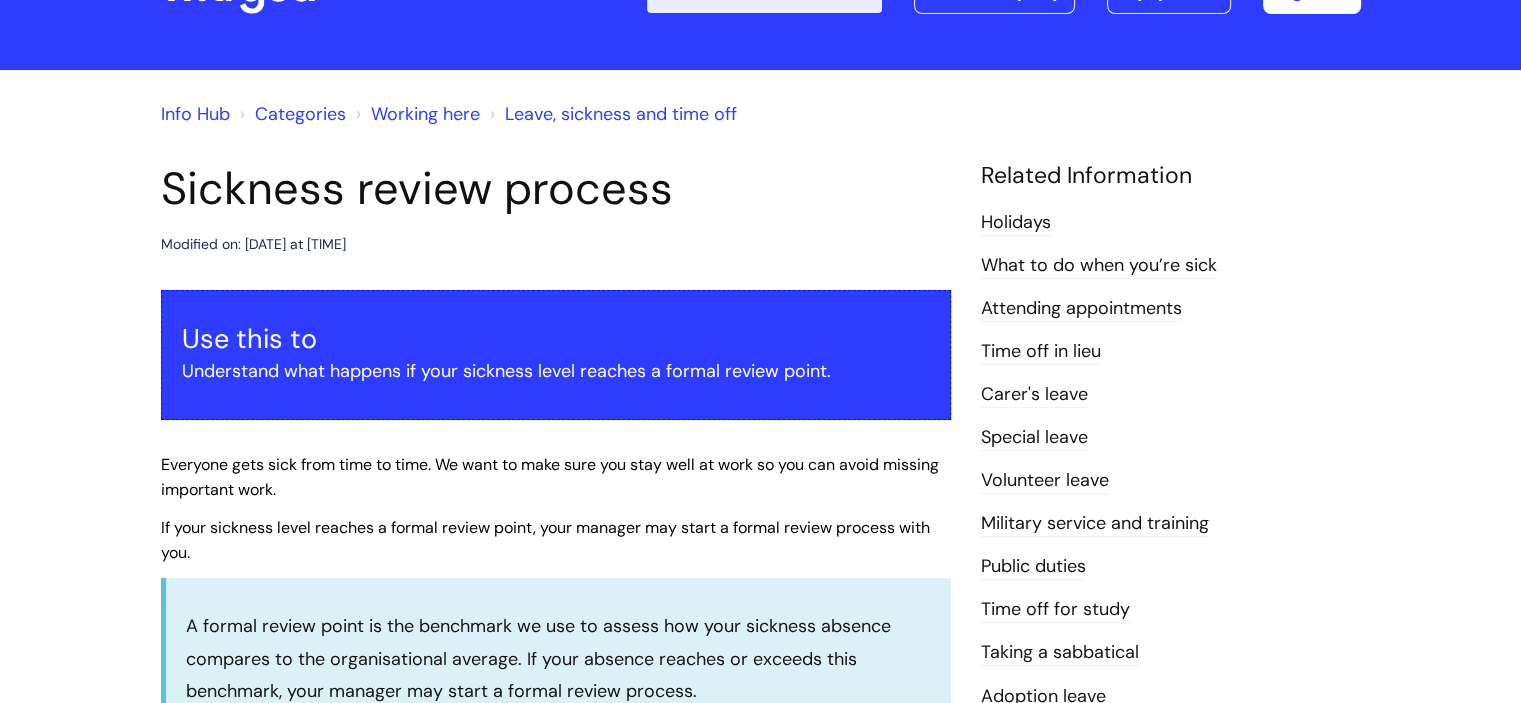 click on "Carer's leave" at bounding box center [1034, 395] 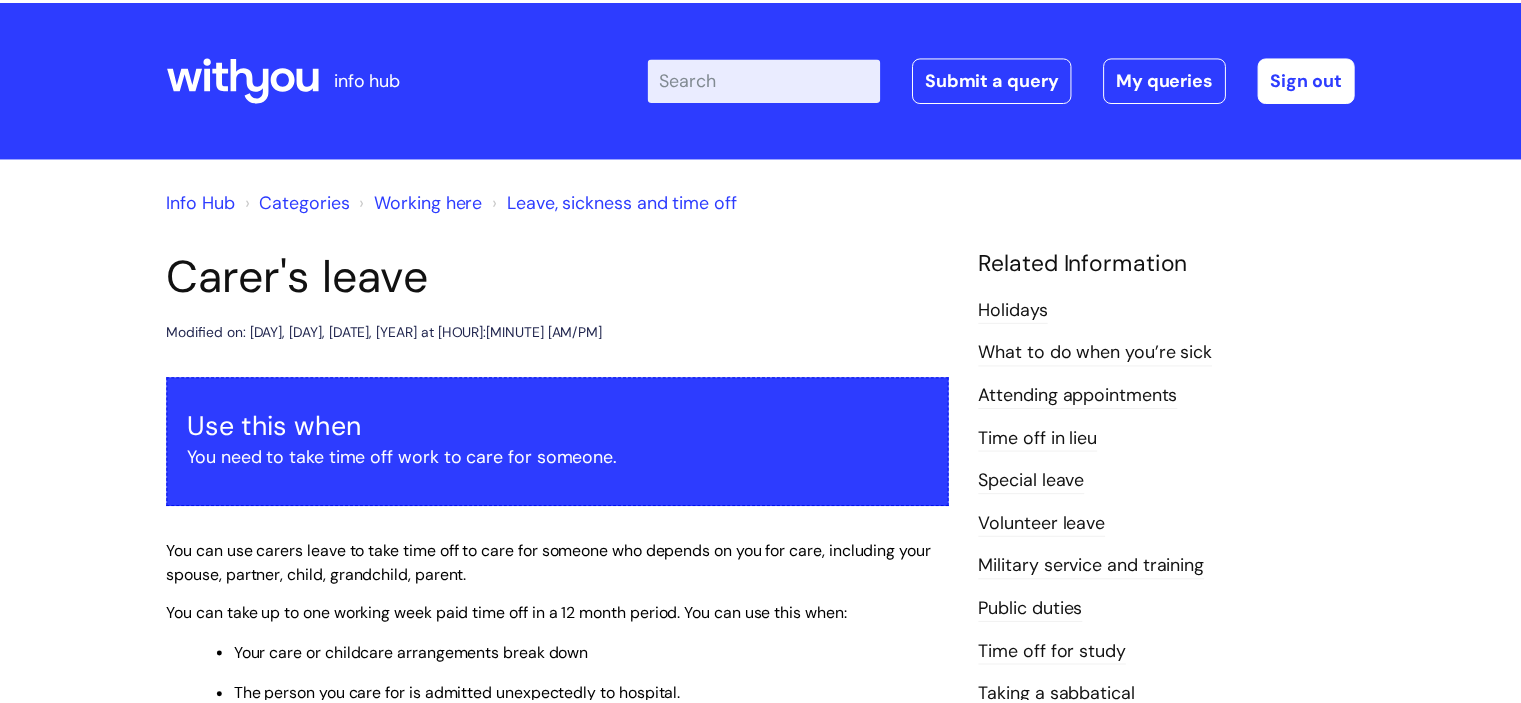scroll, scrollTop: 0, scrollLeft: 0, axis: both 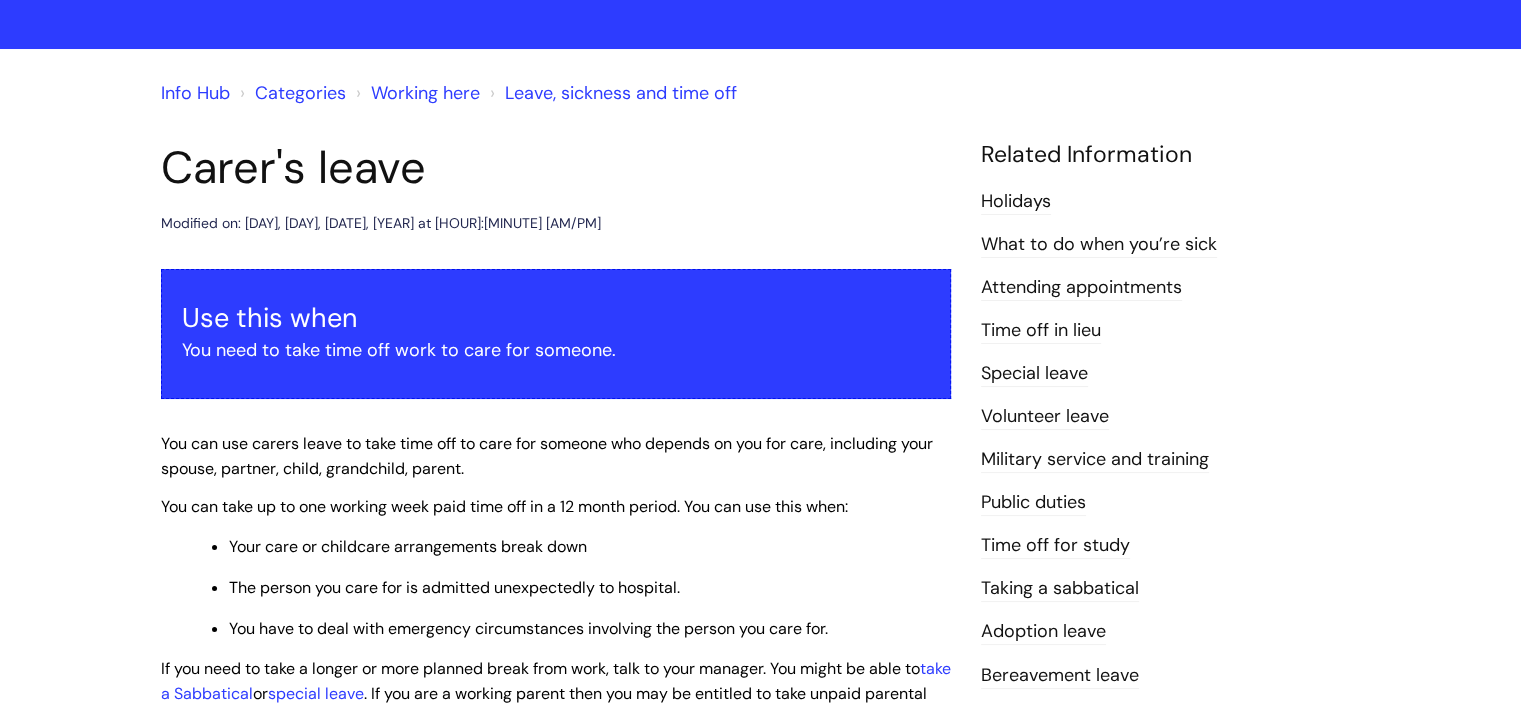 click on "Leave, sickness and time off" at bounding box center [621, 93] 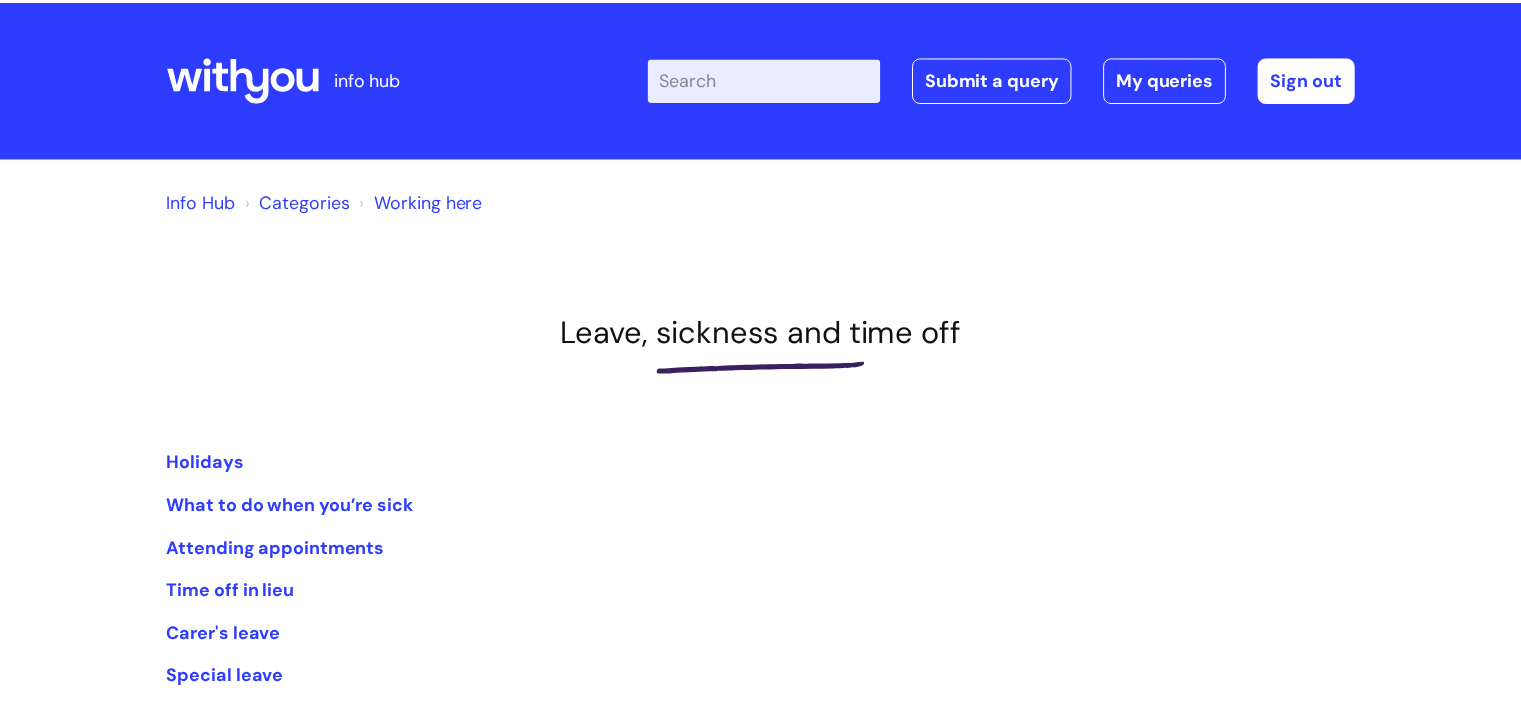 scroll, scrollTop: 0, scrollLeft: 0, axis: both 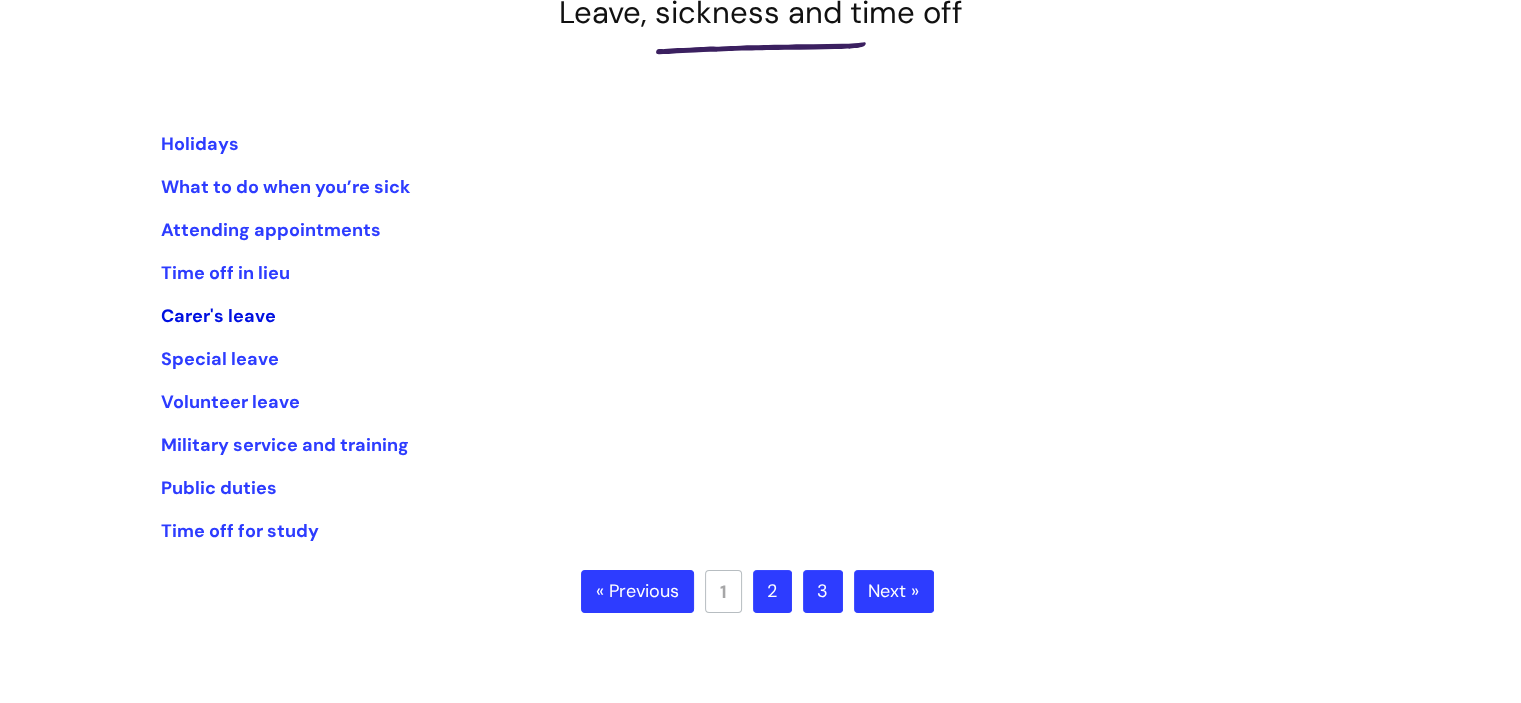 click on "Carer's leave" at bounding box center (218, 316) 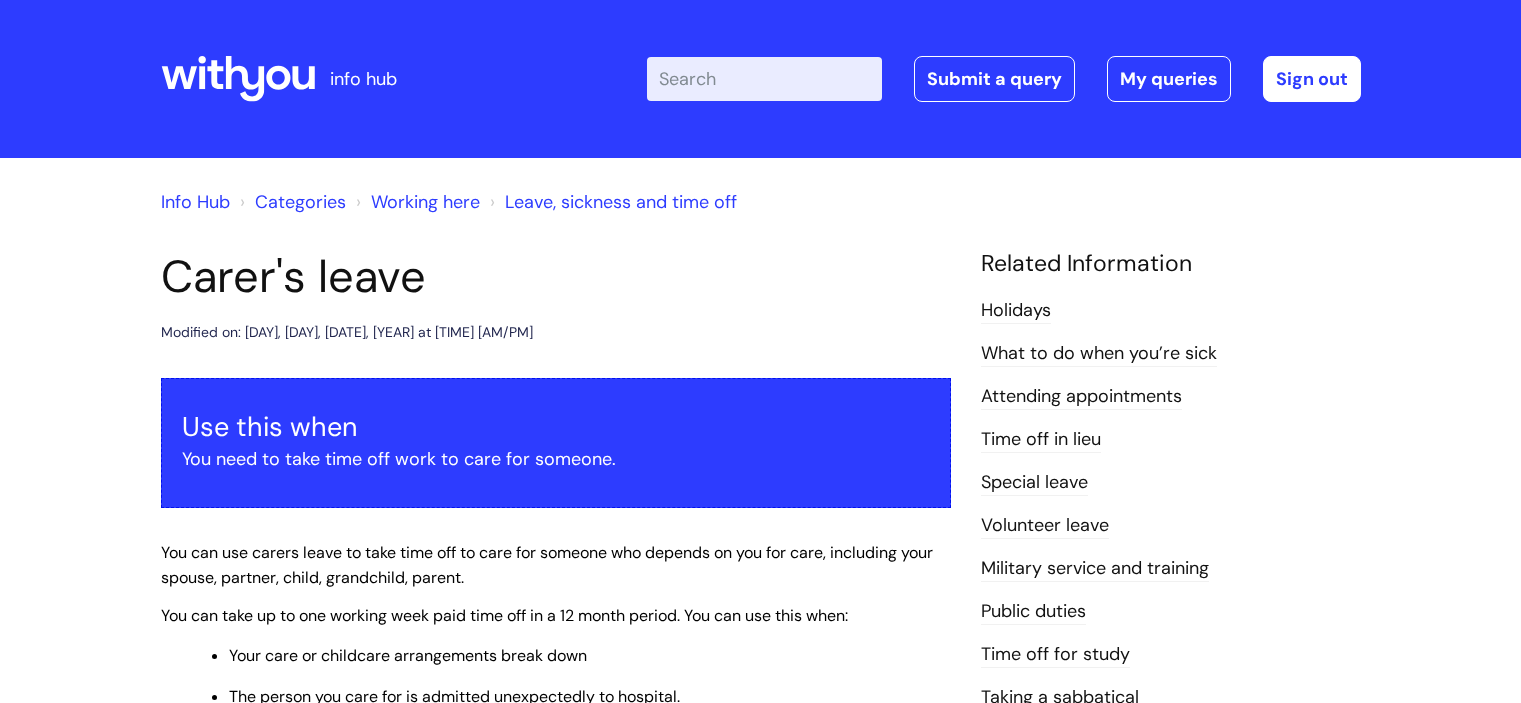 scroll, scrollTop: 0, scrollLeft: 0, axis: both 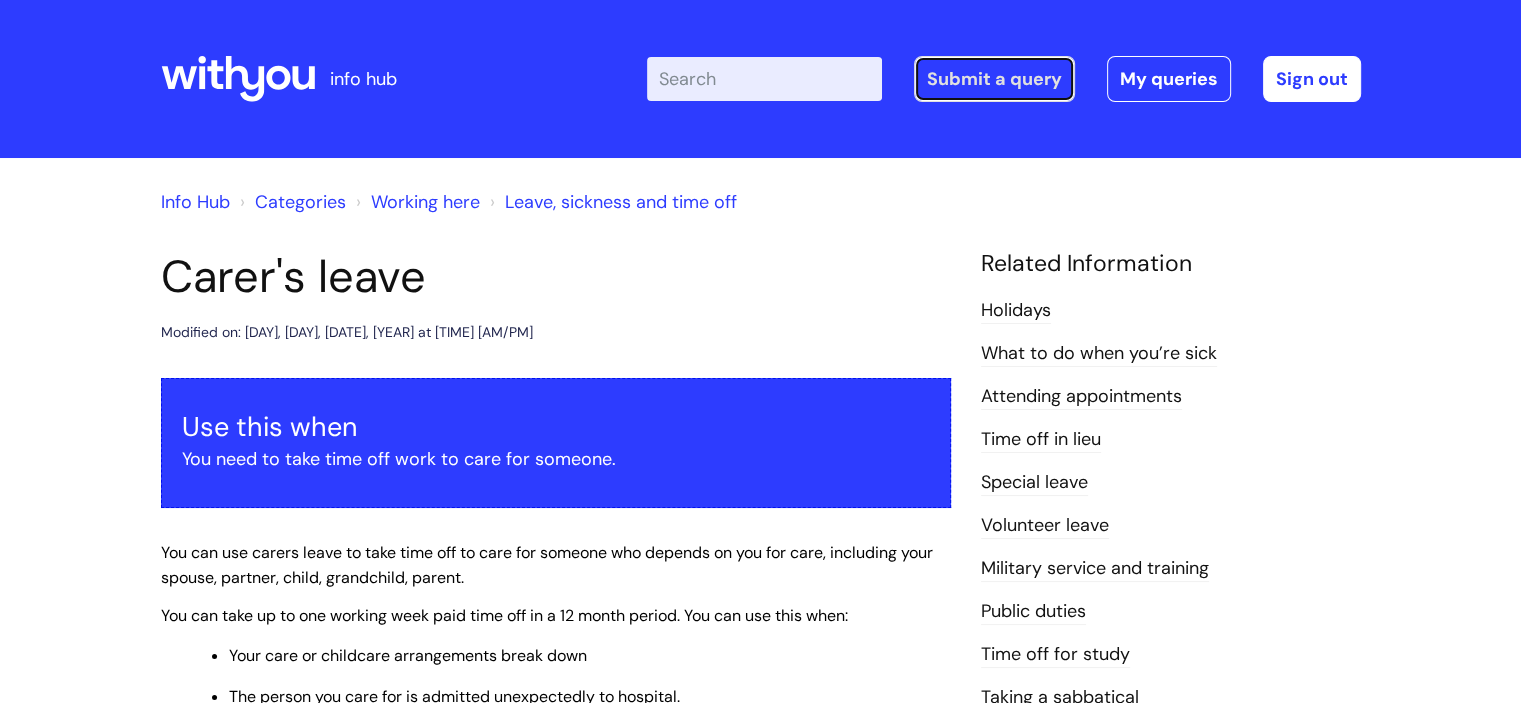 click on "Submit a query" at bounding box center [994, 79] 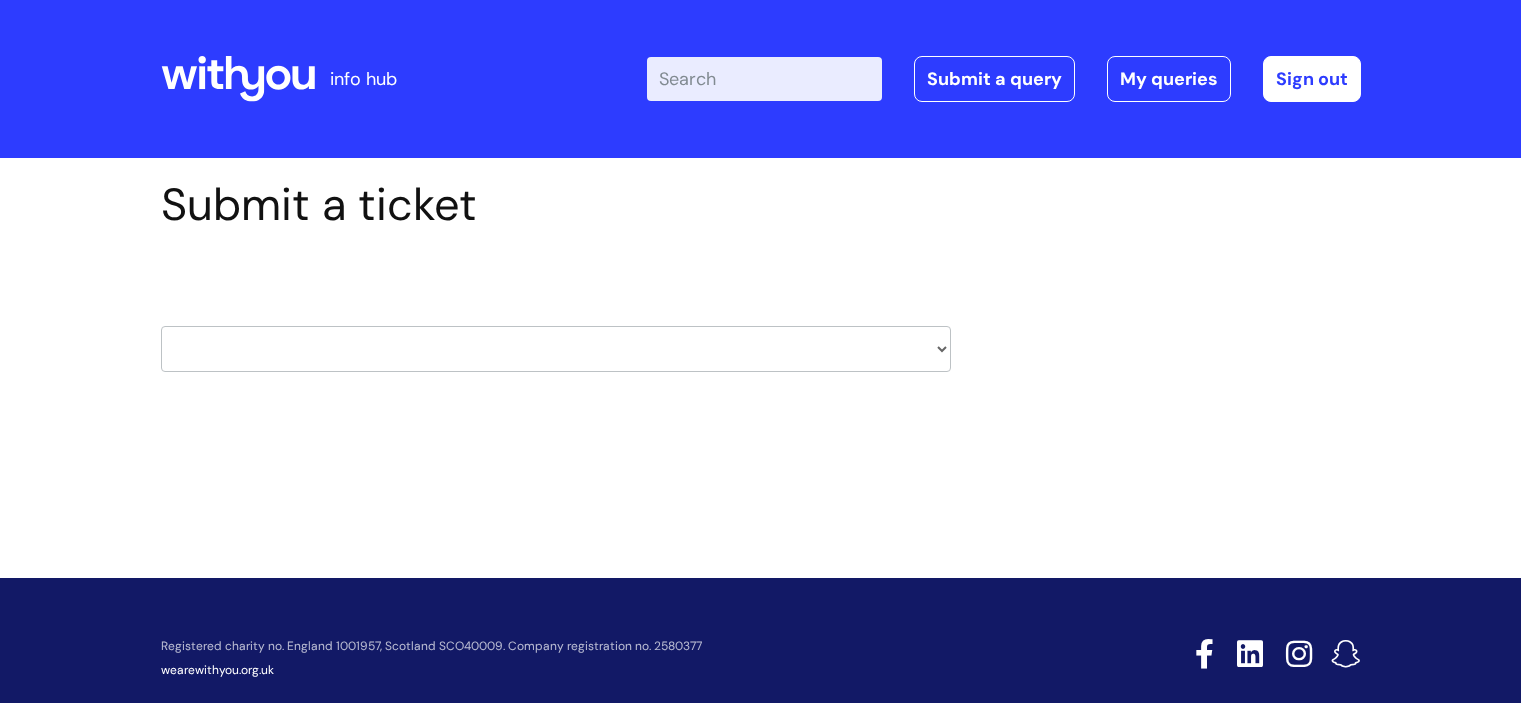 scroll, scrollTop: 0, scrollLeft: 0, axis: both 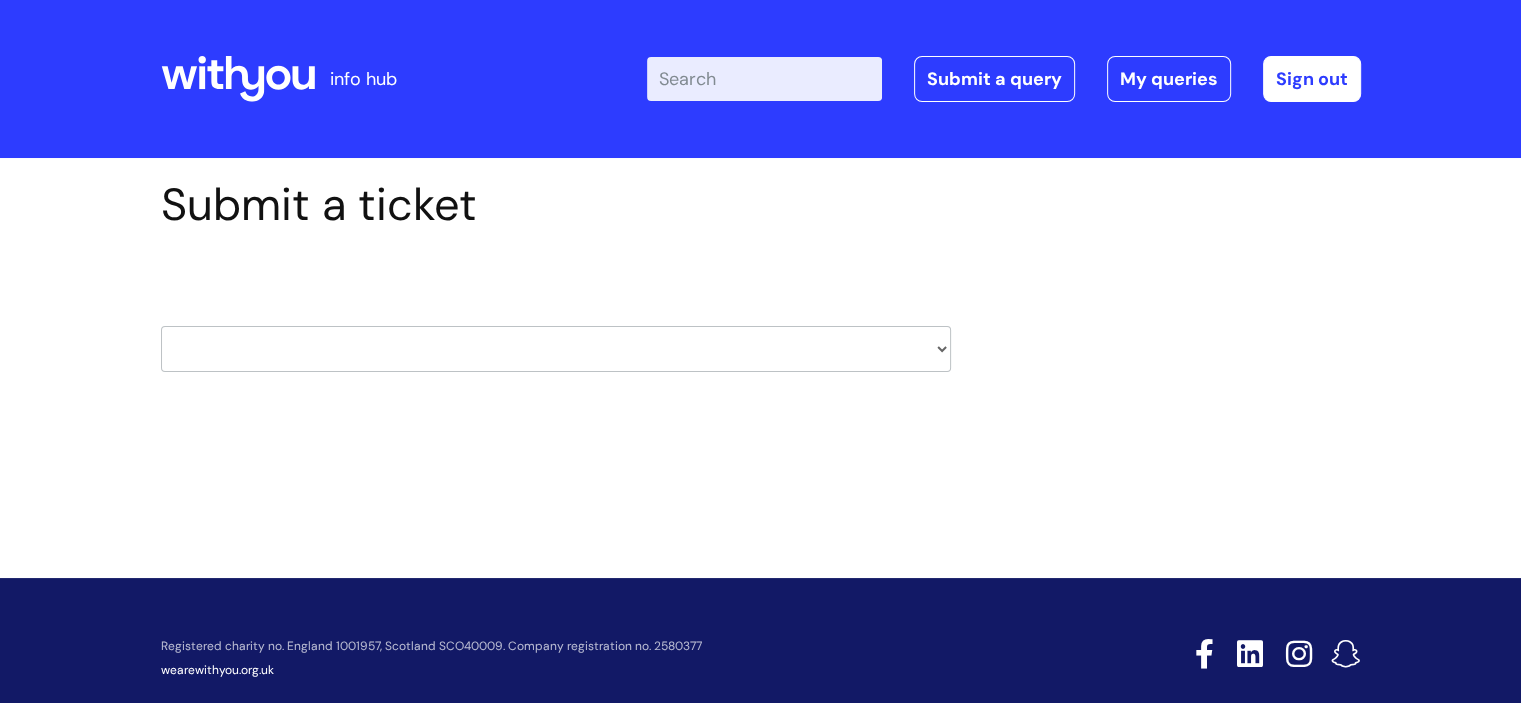 click on "HR / People
IT and Support
Clinical Drug Alerts
Finance Accounts
Data Support Team
Data Protection
External Communications
Learning and Development
Information Requests & Reports - Data Analysts
Insurance
Internal Communications
Pensions
Surrey NHS Talking Therapies
Payroll
Safeguarding" at bounding box center [556, 349] 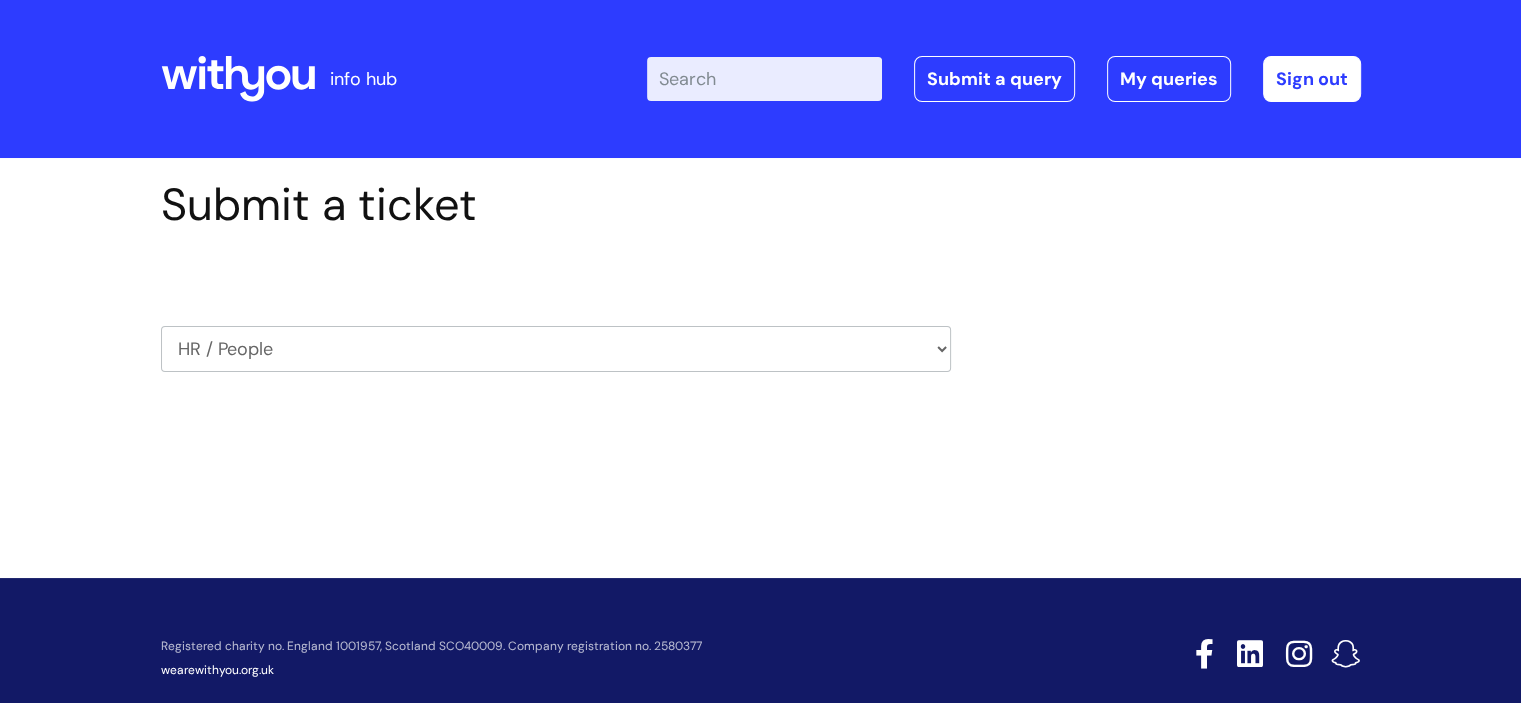 click on "HR / People
IT and Support
Clinical Drug Alerts
Finance Accounts
Data Support Team
Data Protection
External Communications
Learning and Development
Information Requests & Reports - Data Analysts
Insurance
Internal Communications
Pensions
Surrey NHS Talking Therapies
Payroll
Safeguarding" at bounding box center (556, 349) 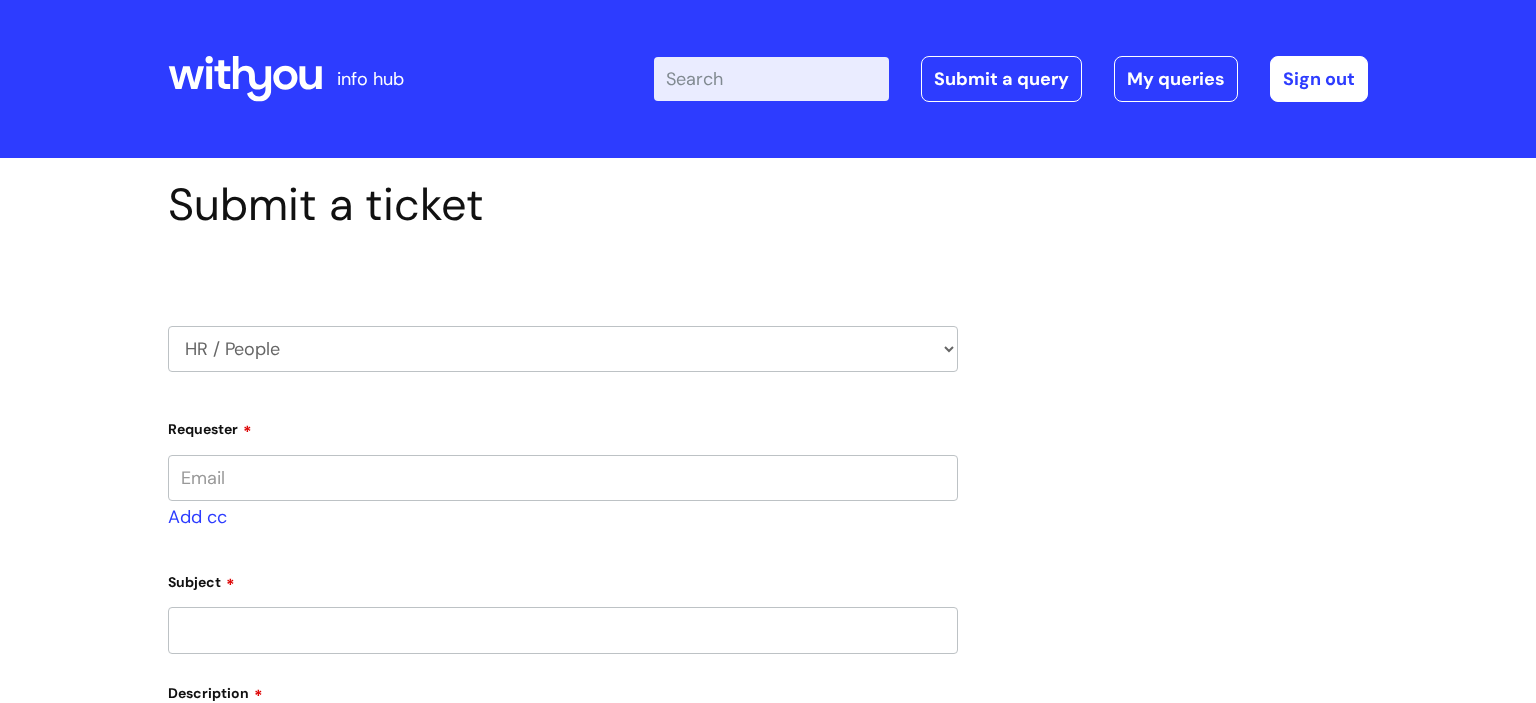 type on "[EMAIL]" 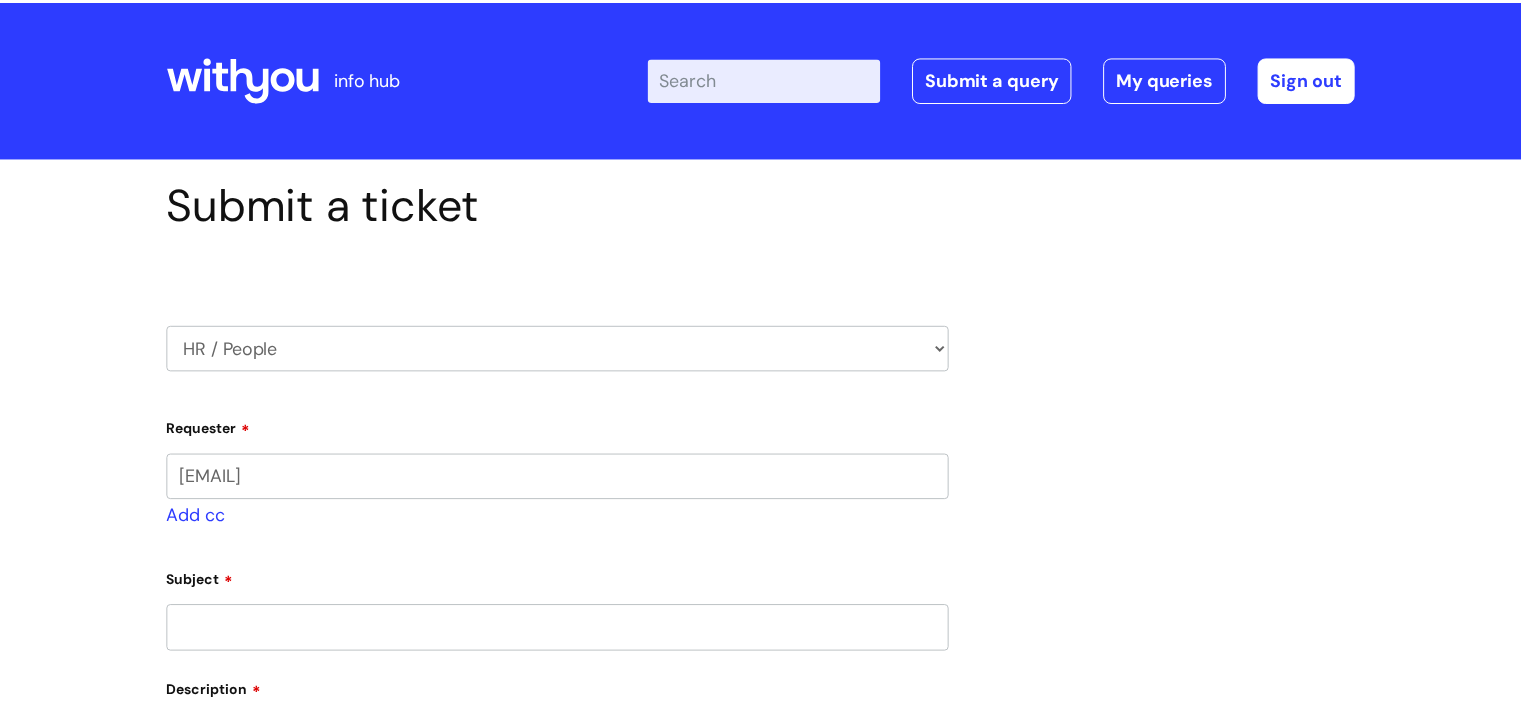 scroll, scrollTop: 0, scrollLeft: 0, axis: both 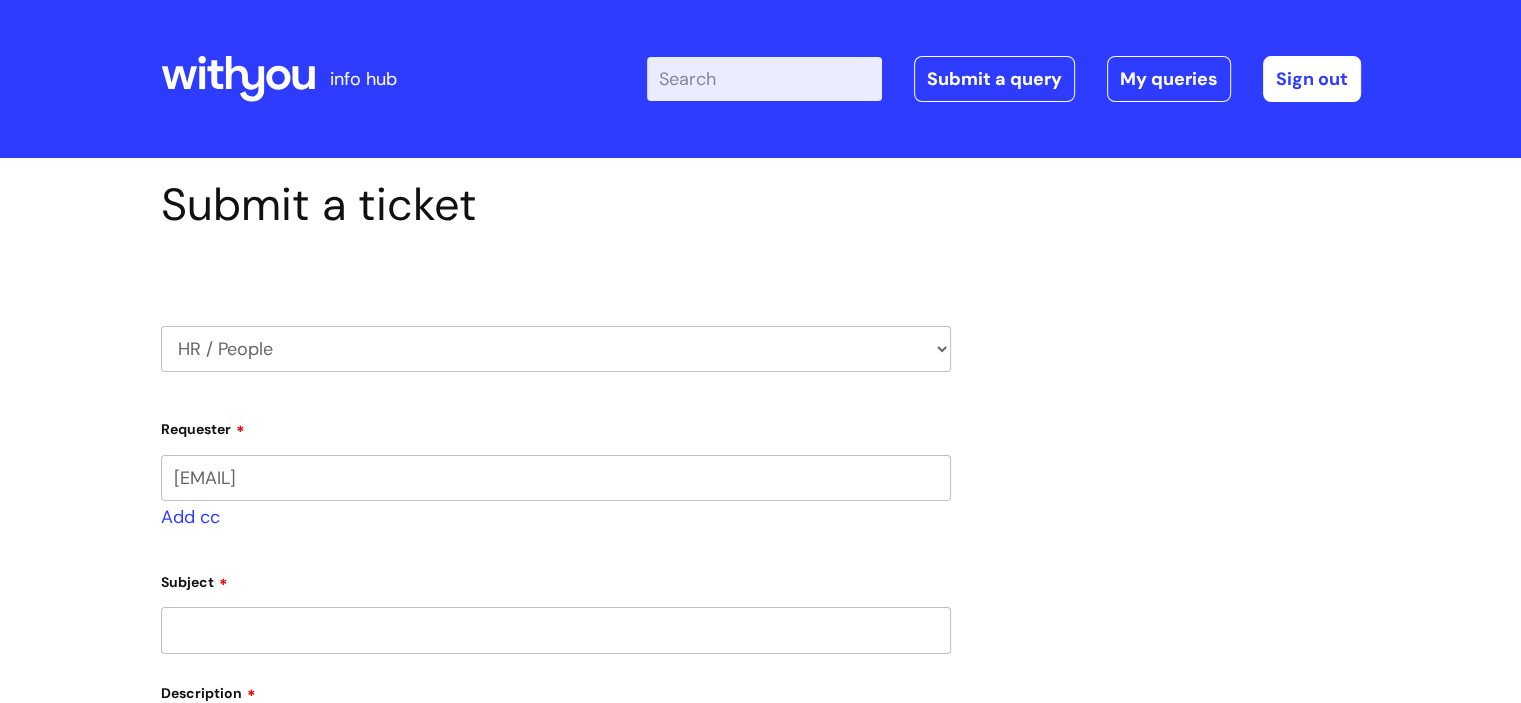 select on "[PHONE]" 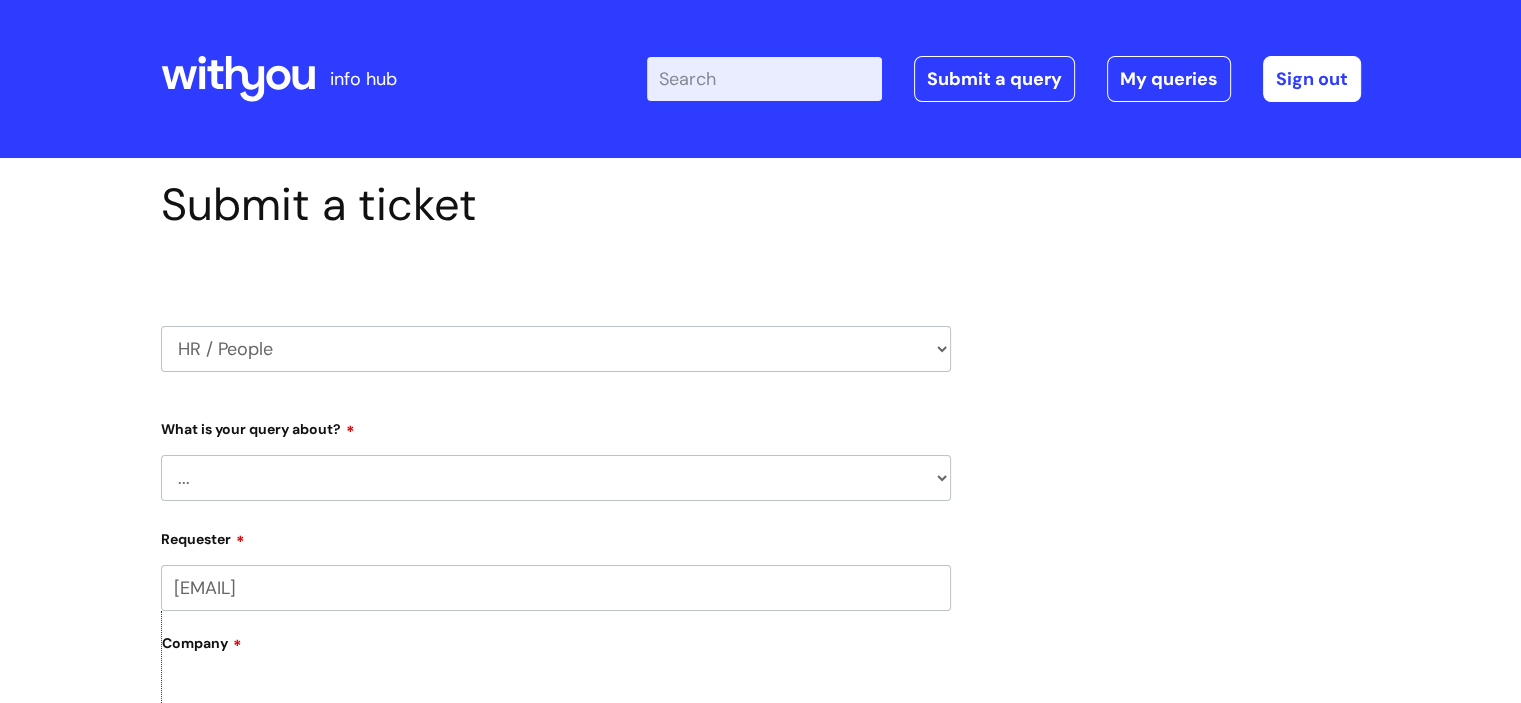click on "...
Absence Query
Holiday Query
Employee change request
General HR Query
iTrent
New starter
Pay Query
Security Watchdog - Onboarding of candidates" at bounding box center [556, 478] 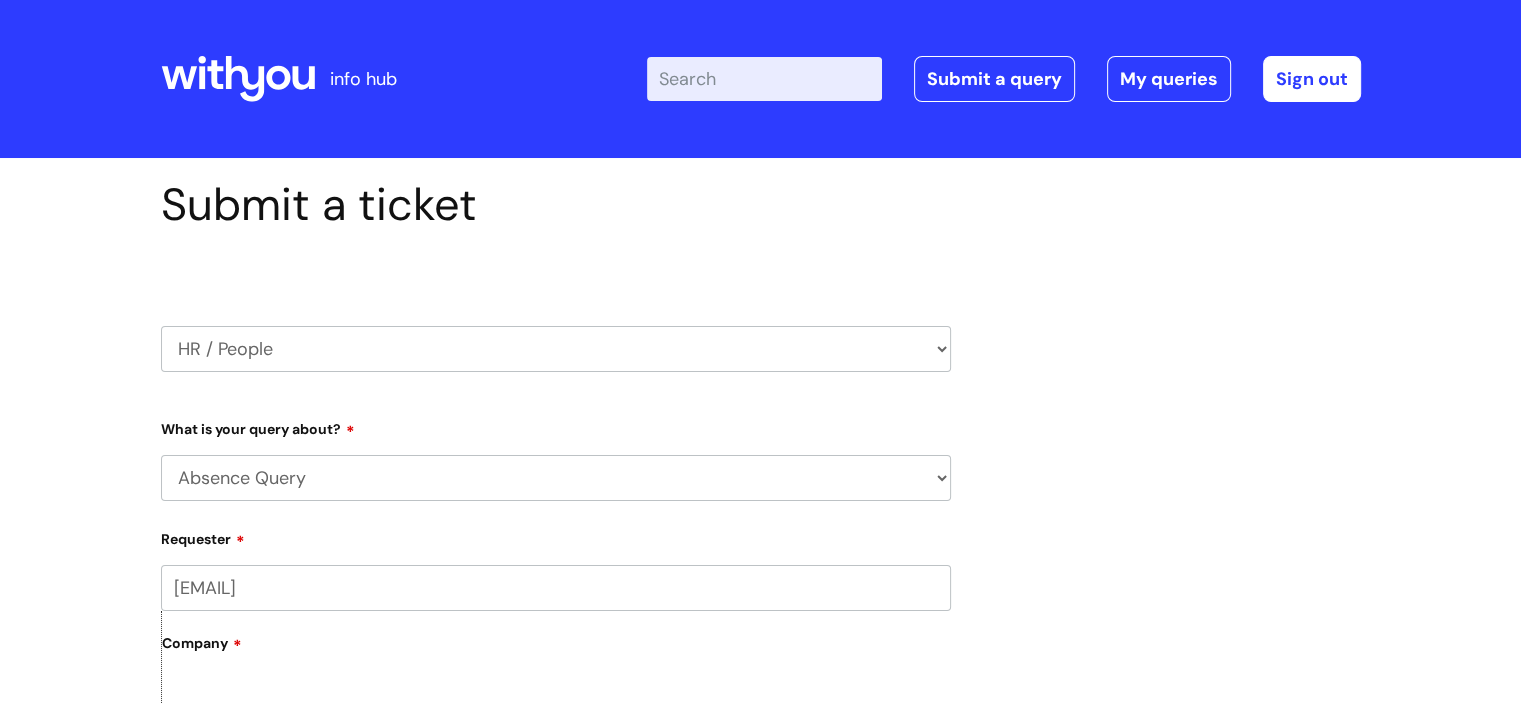 click on "...
Absence Query
Holiday Query
Employee change request
General HR Query
iTrent
New starter
Pay Query
Security Watchdog - Onboarding of candidates" at bounding box center [556, 478] 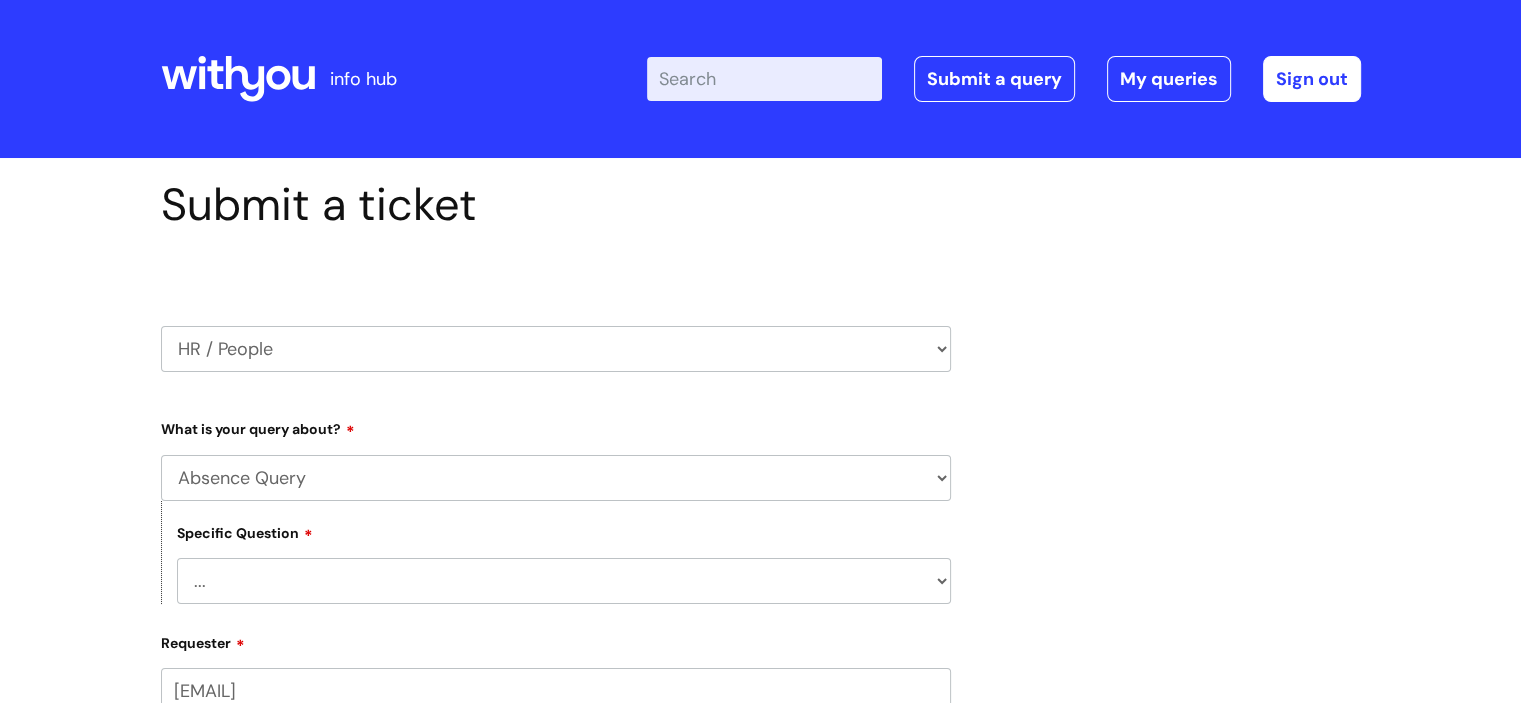 click on "... Bank holiday query Holiday query Maternity Other absence query Paternity Shared Parental Leave Sickness query" at bounding box center (564, 581) 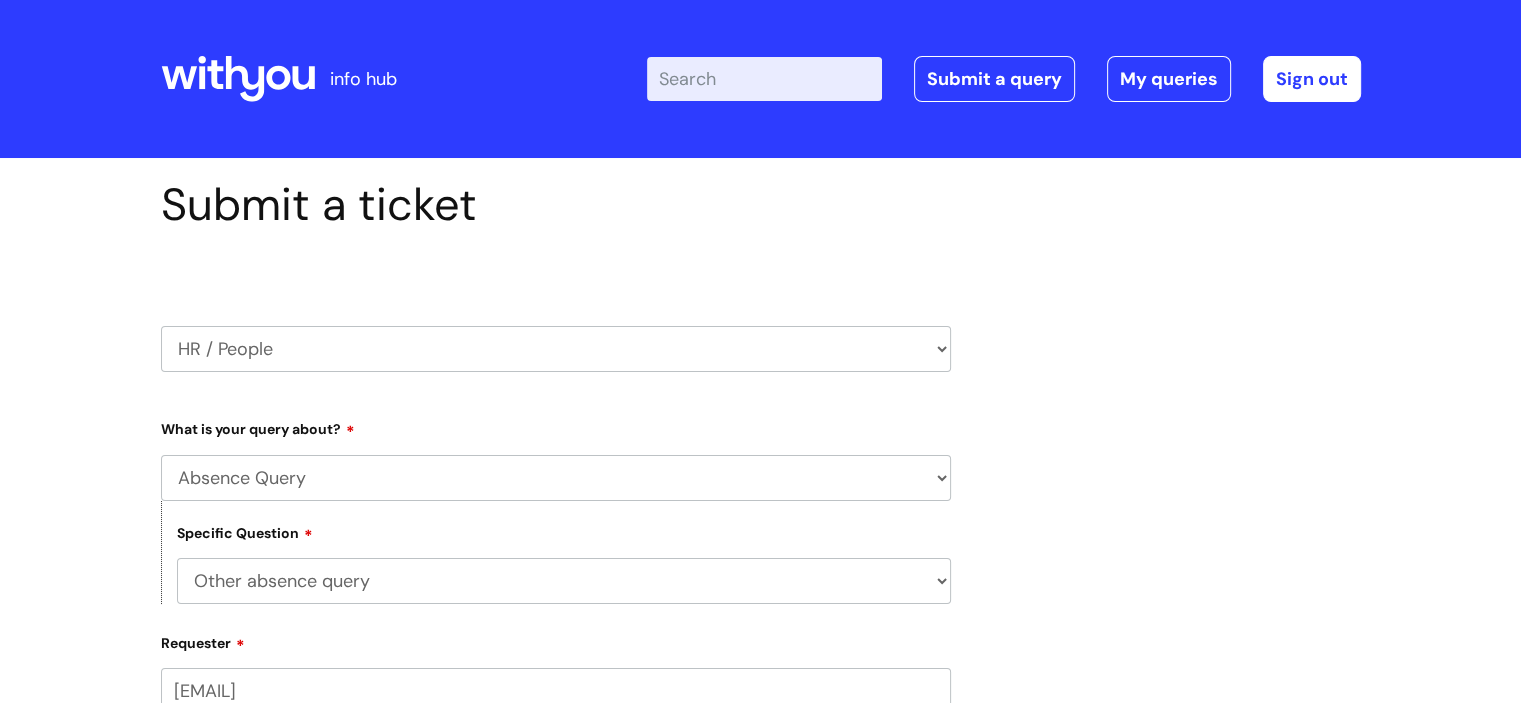 click on "... Bank holiday query Holiday query Maternity Other absence query Paternity Shared Parental Leave Sickness query" at bounding box center (564, 581) 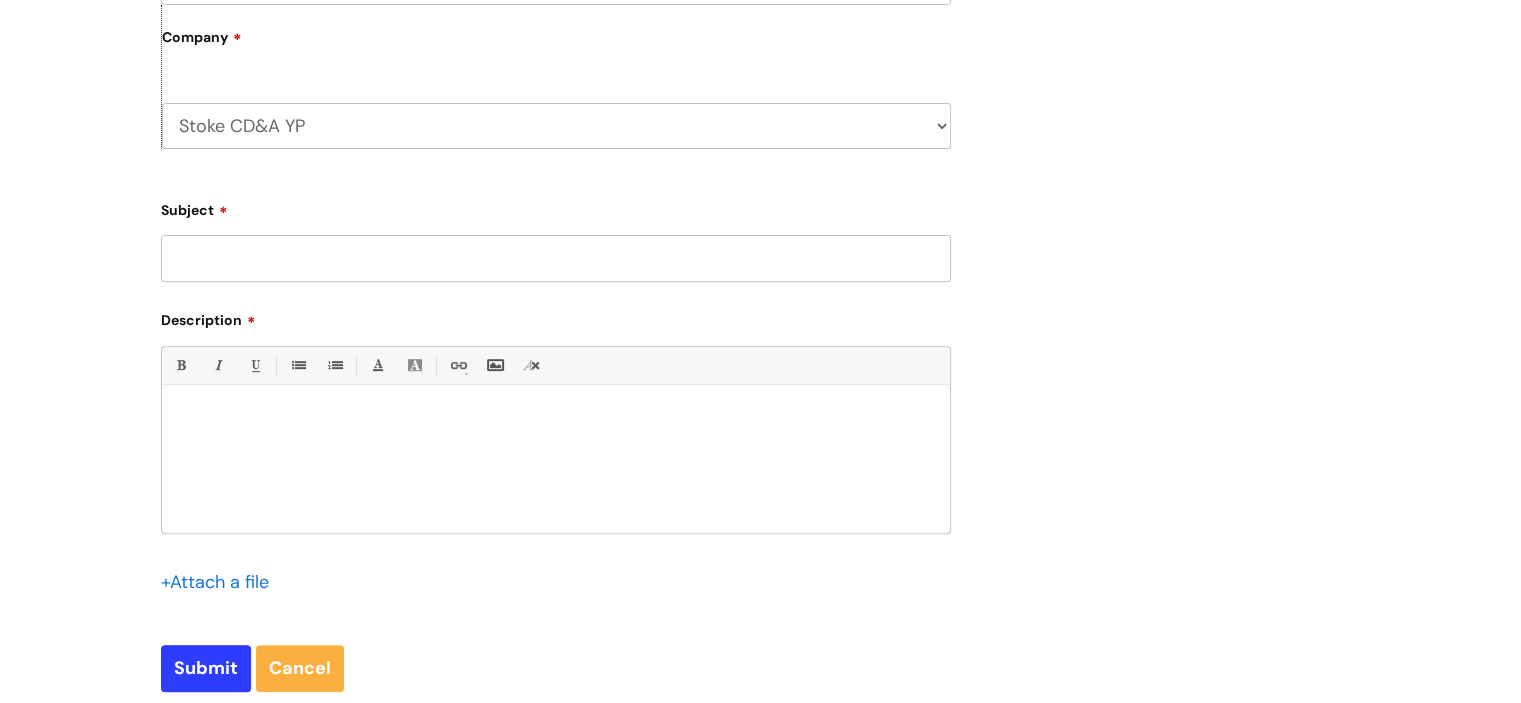 scroll, scrollTop: 755, scrollLeft: 0, axis: vertical 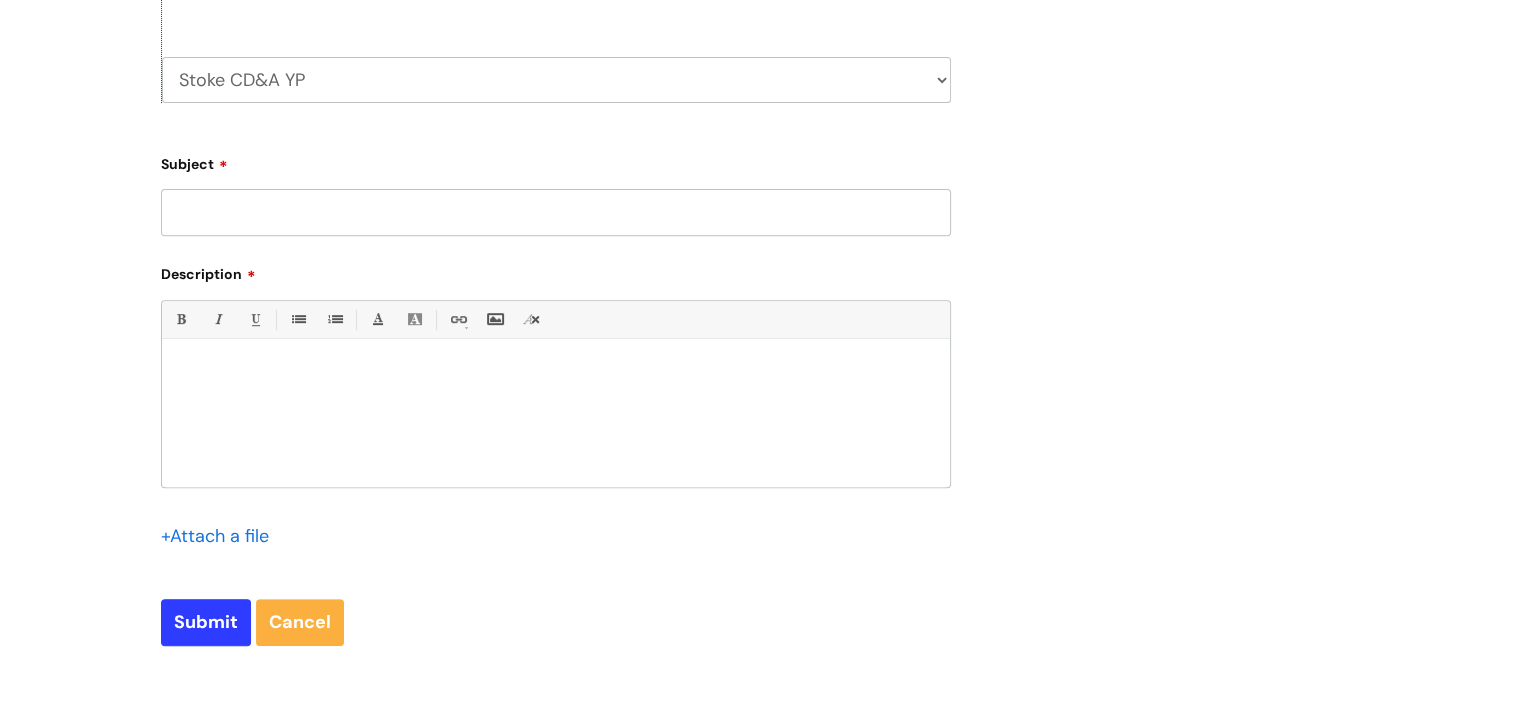 click on "Subject" at bounding box center (556, 212) 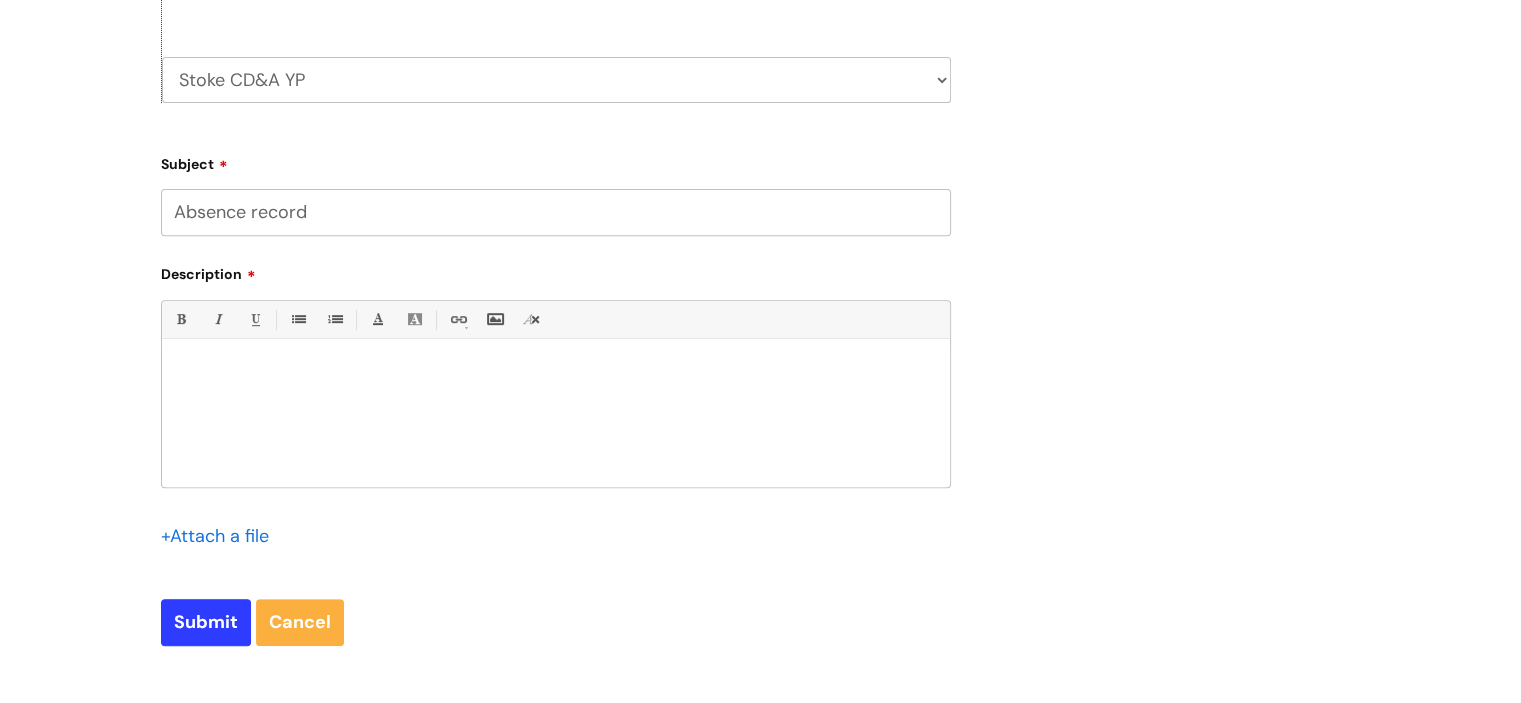 type on "Absence record" 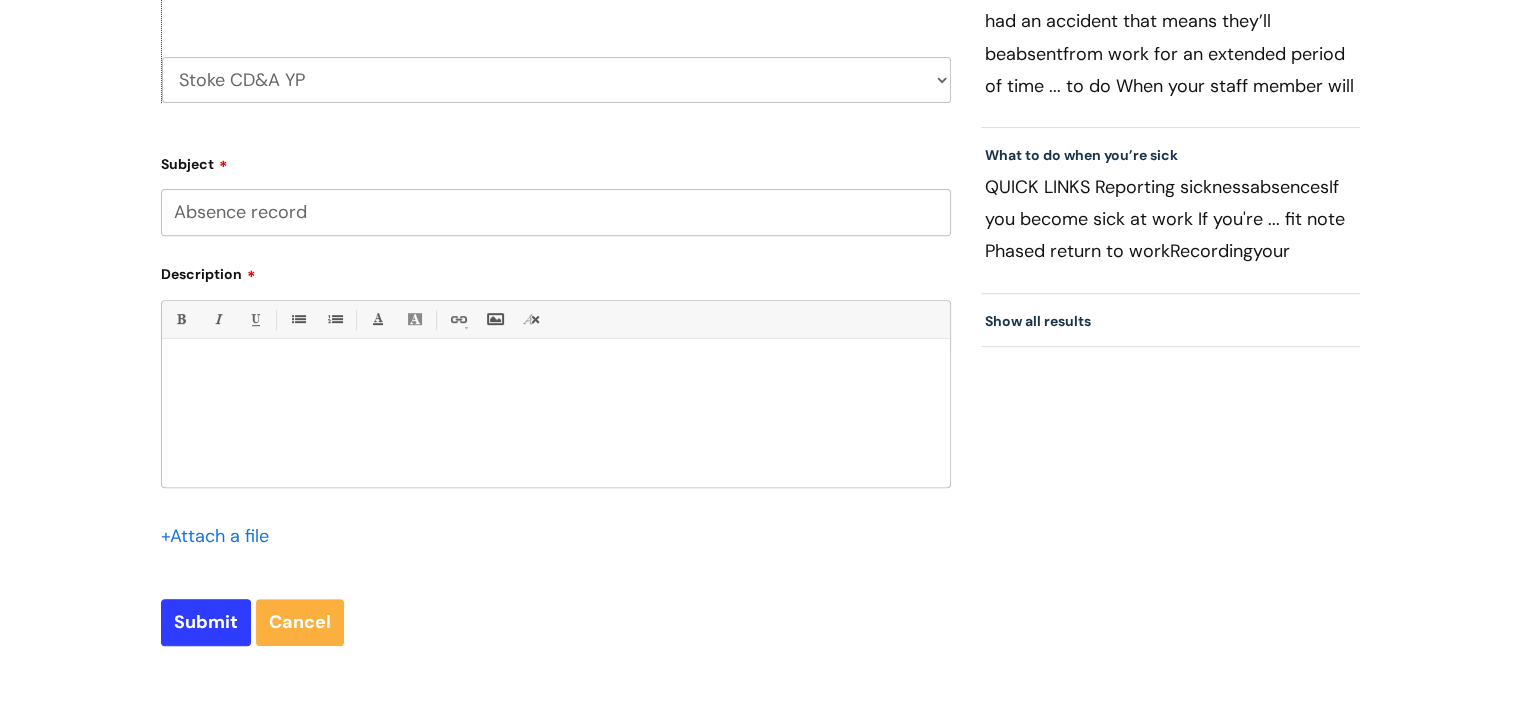 type 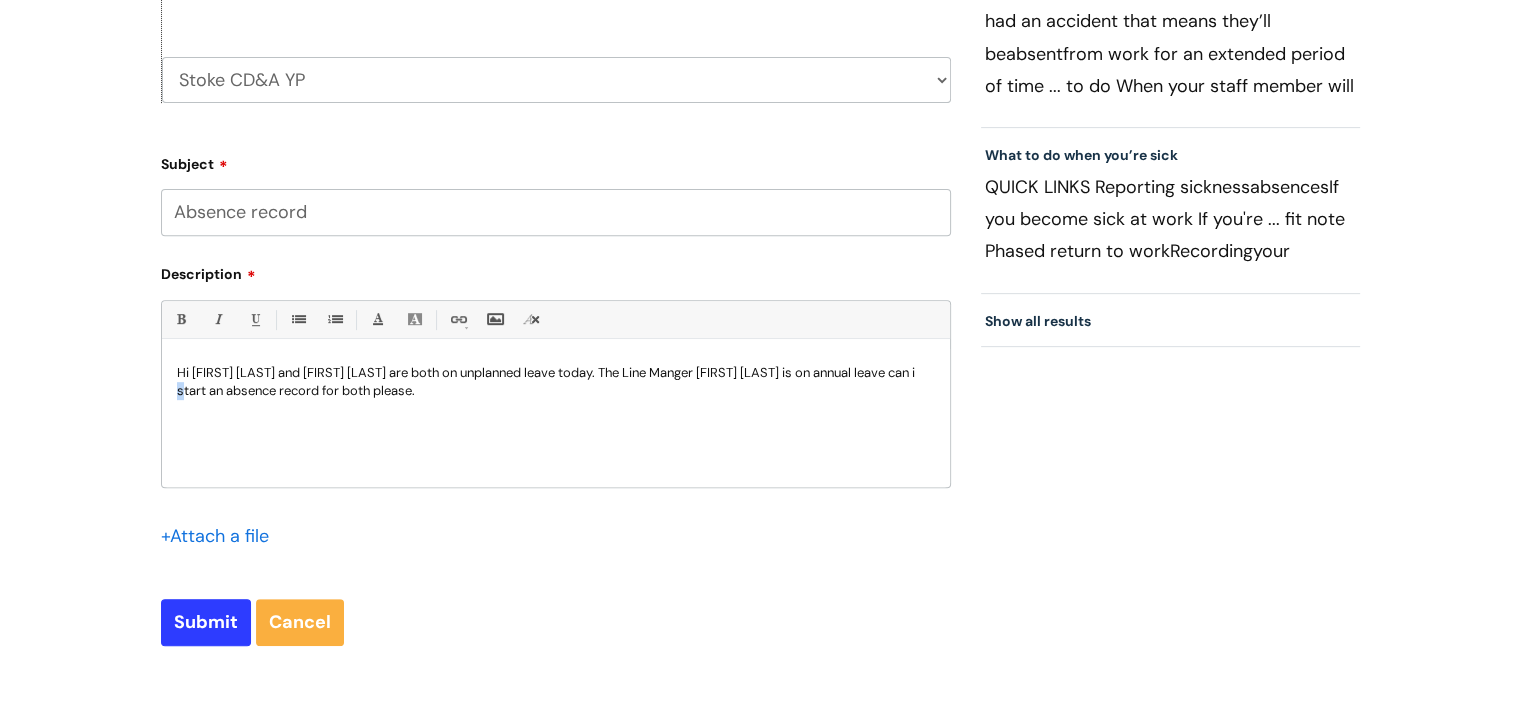 drag, startPoint x: 221, startPoint y: 376, endPoint x: 218, endPoint y: 448, distance: 72.06247 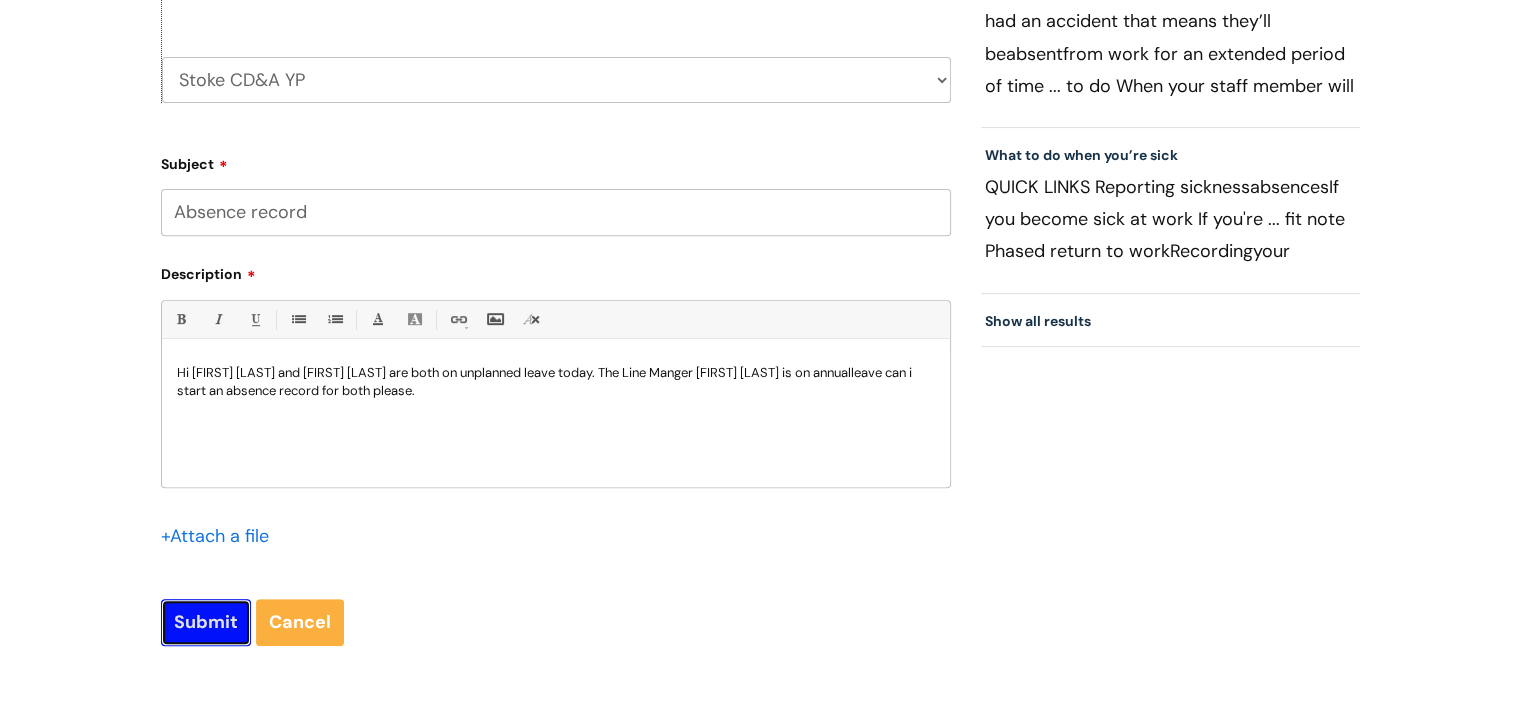 click on "Submit" at bounding box center (206, 622) 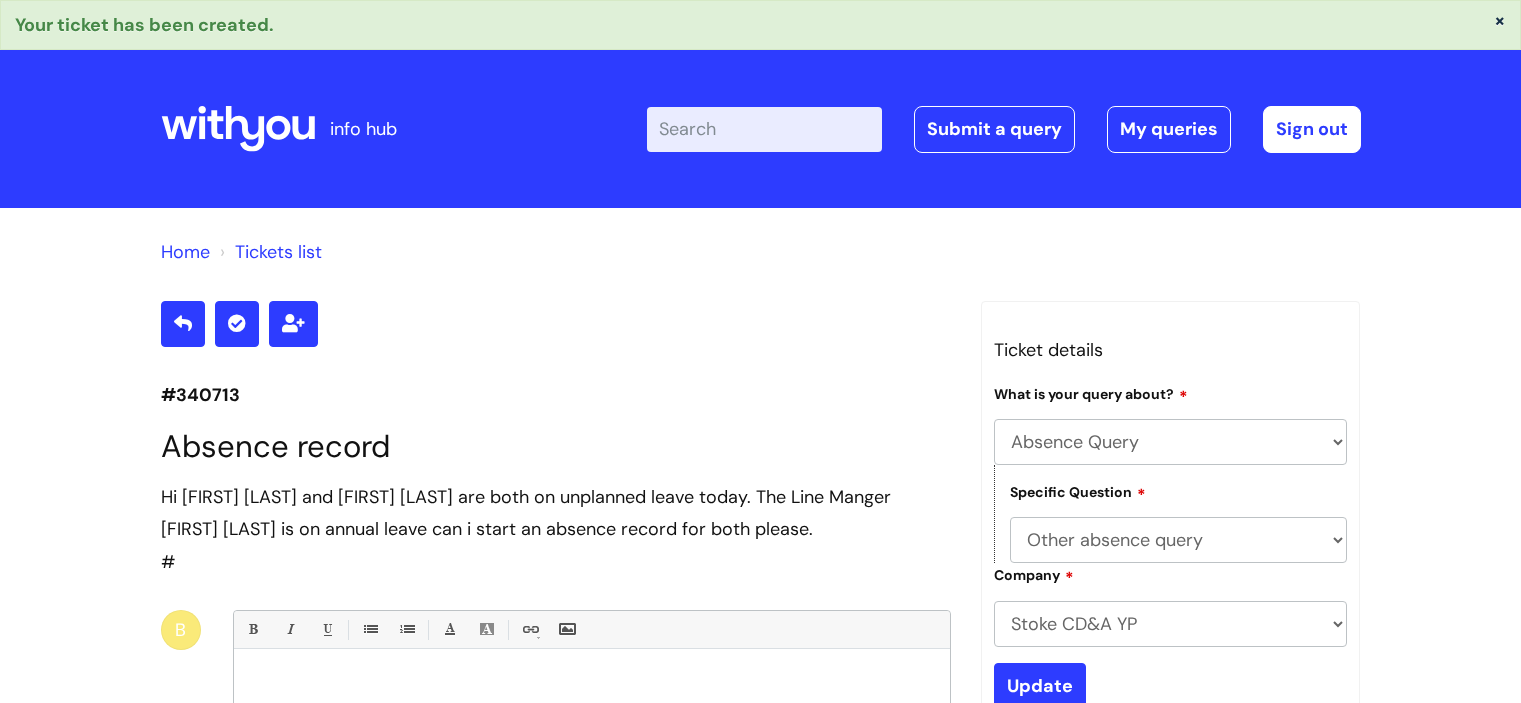 select on "Absence Query" 